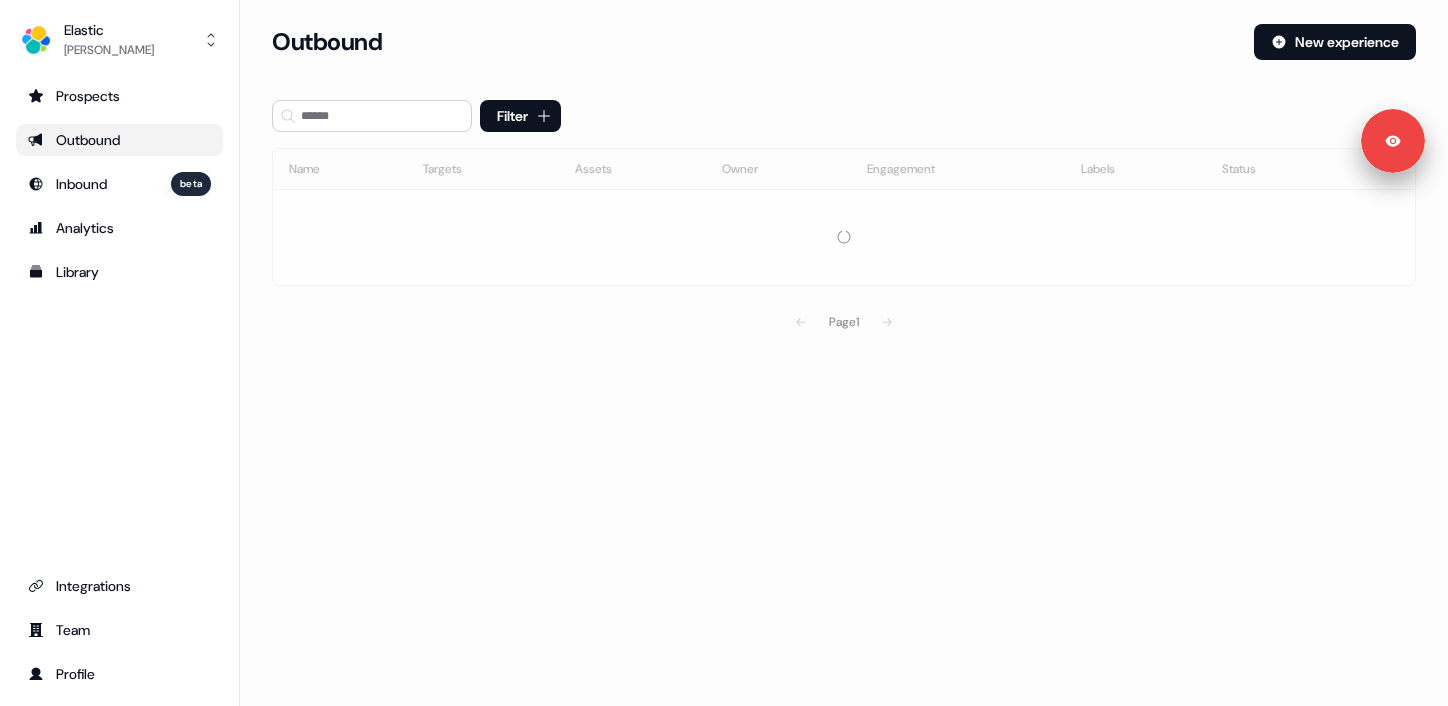 scroll, scrollTop: 0, scrollLeft: 0, axis: both 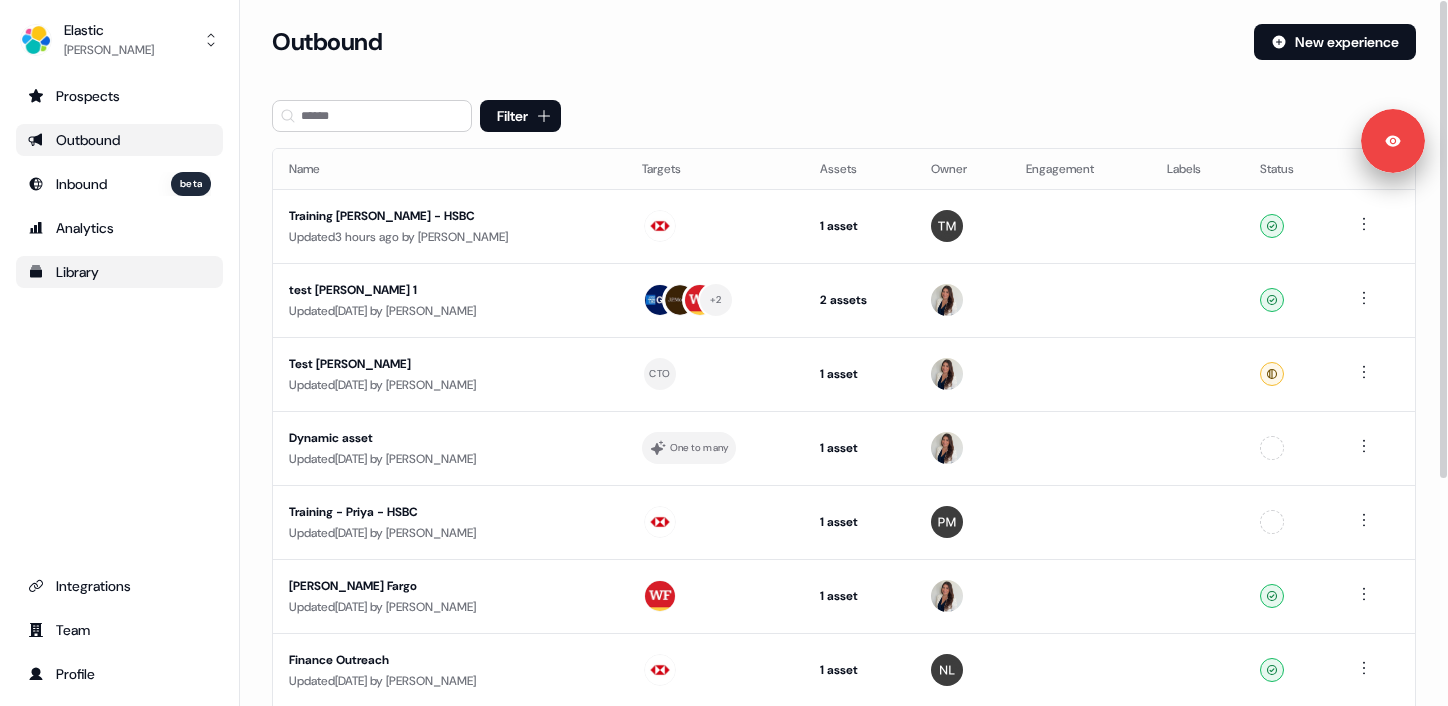 click on "Library" at bounding box center (119, 272) 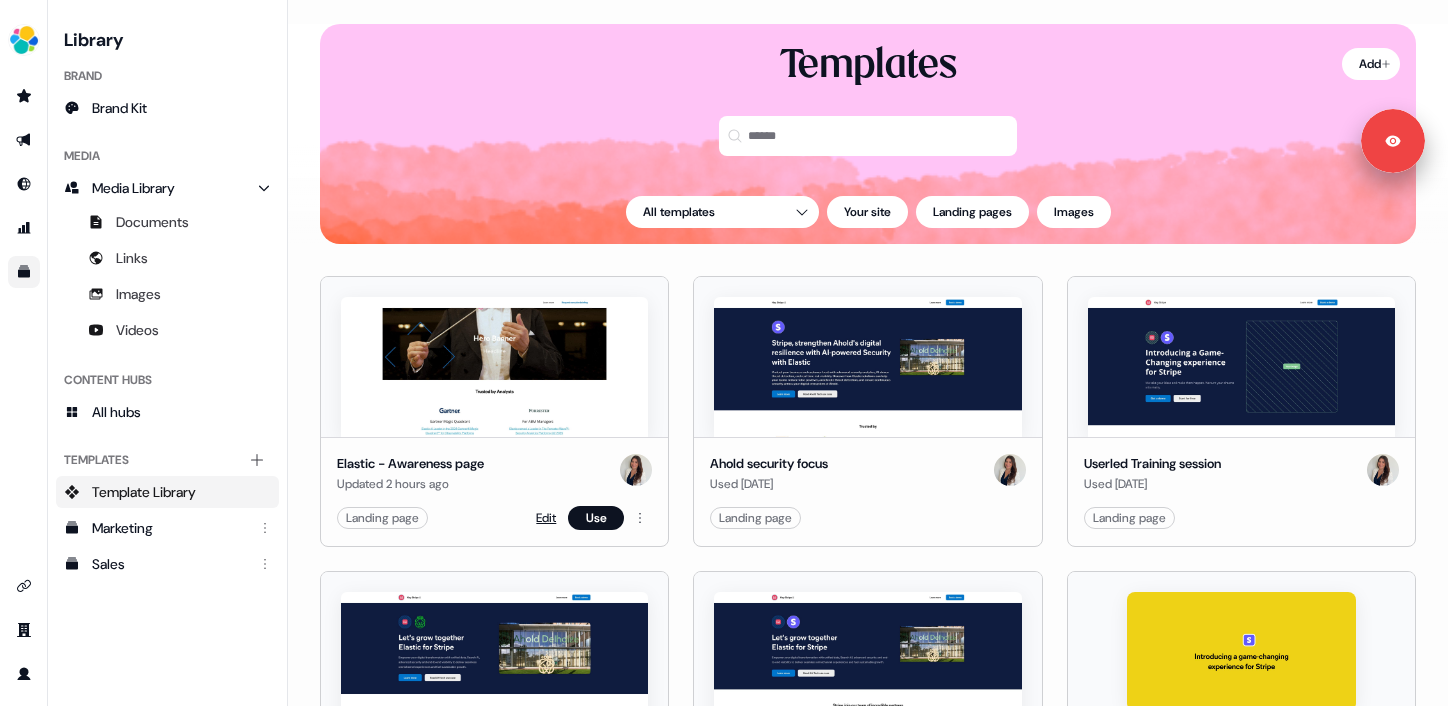 click on "Edit" at bounding box center (546, 518) 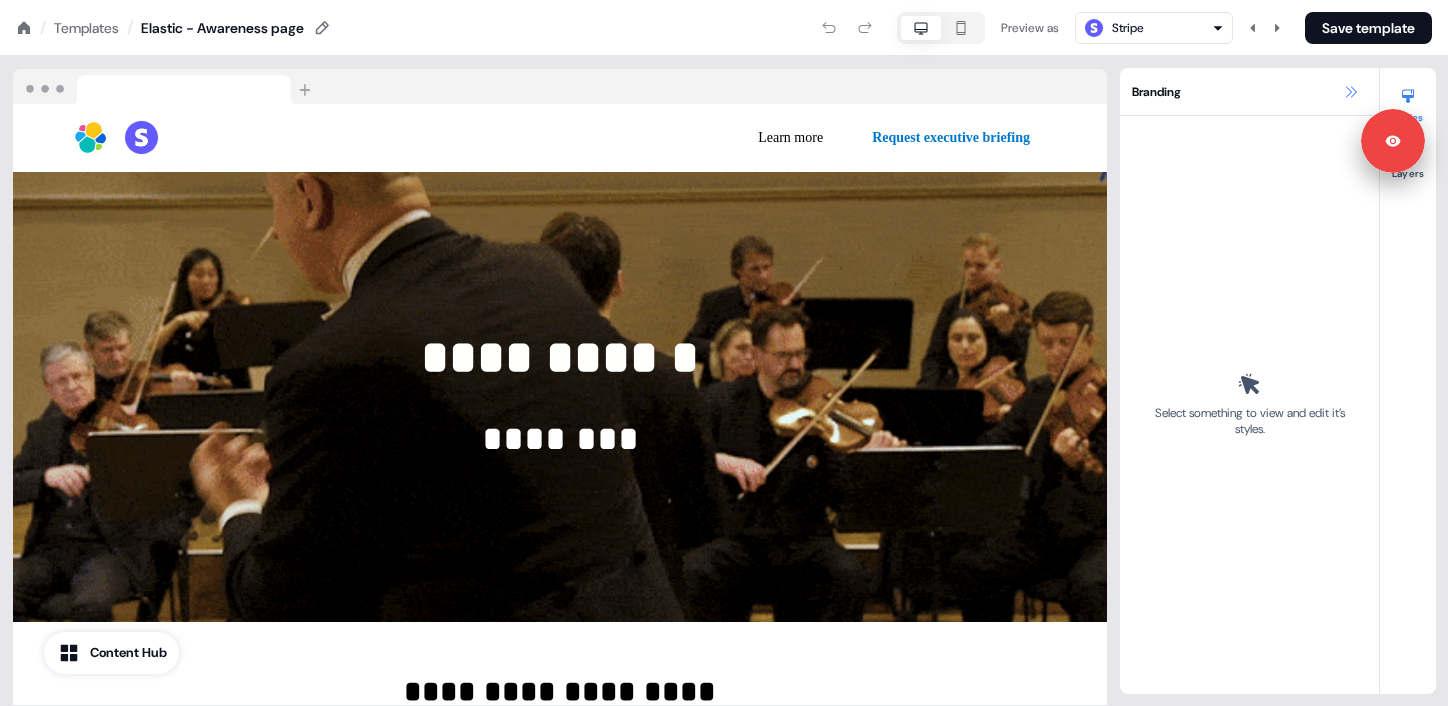 click 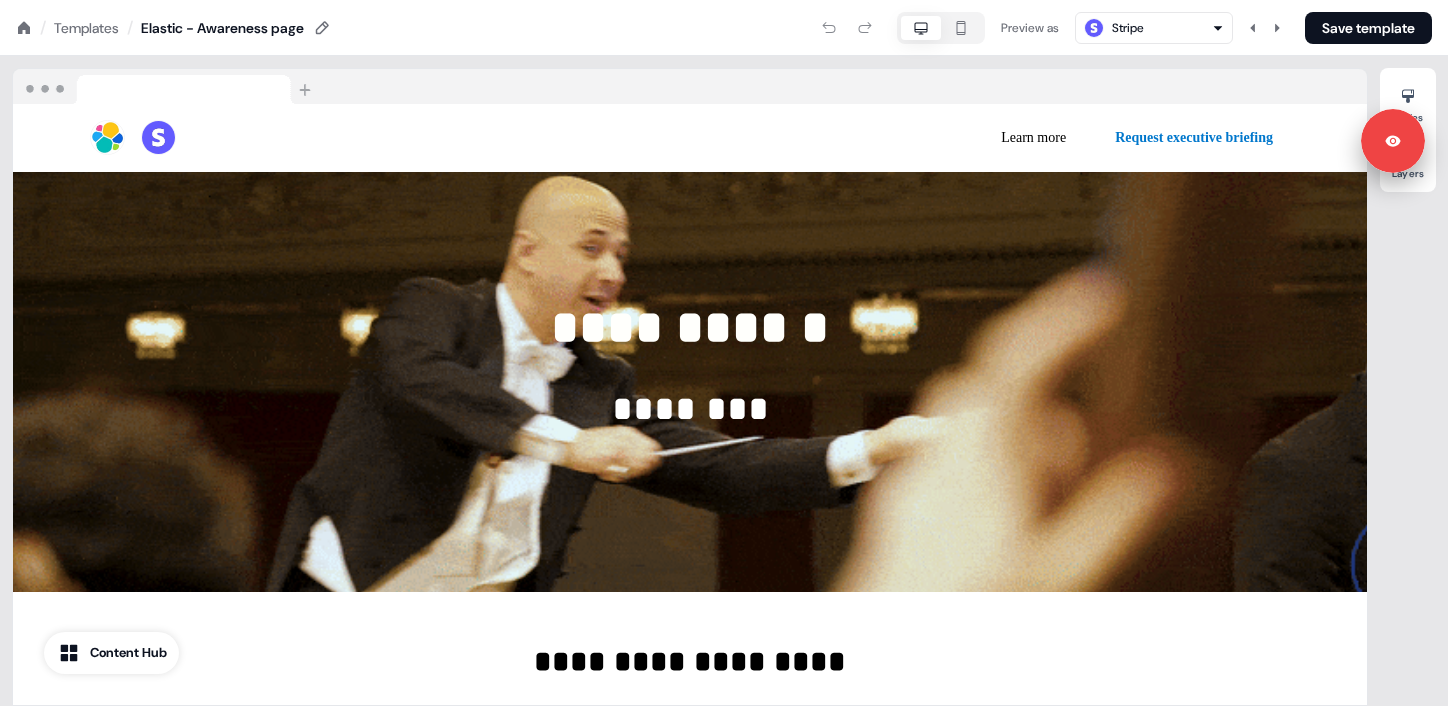 scroll, scrollTop: 0, scrollLeft: 0, axis: both 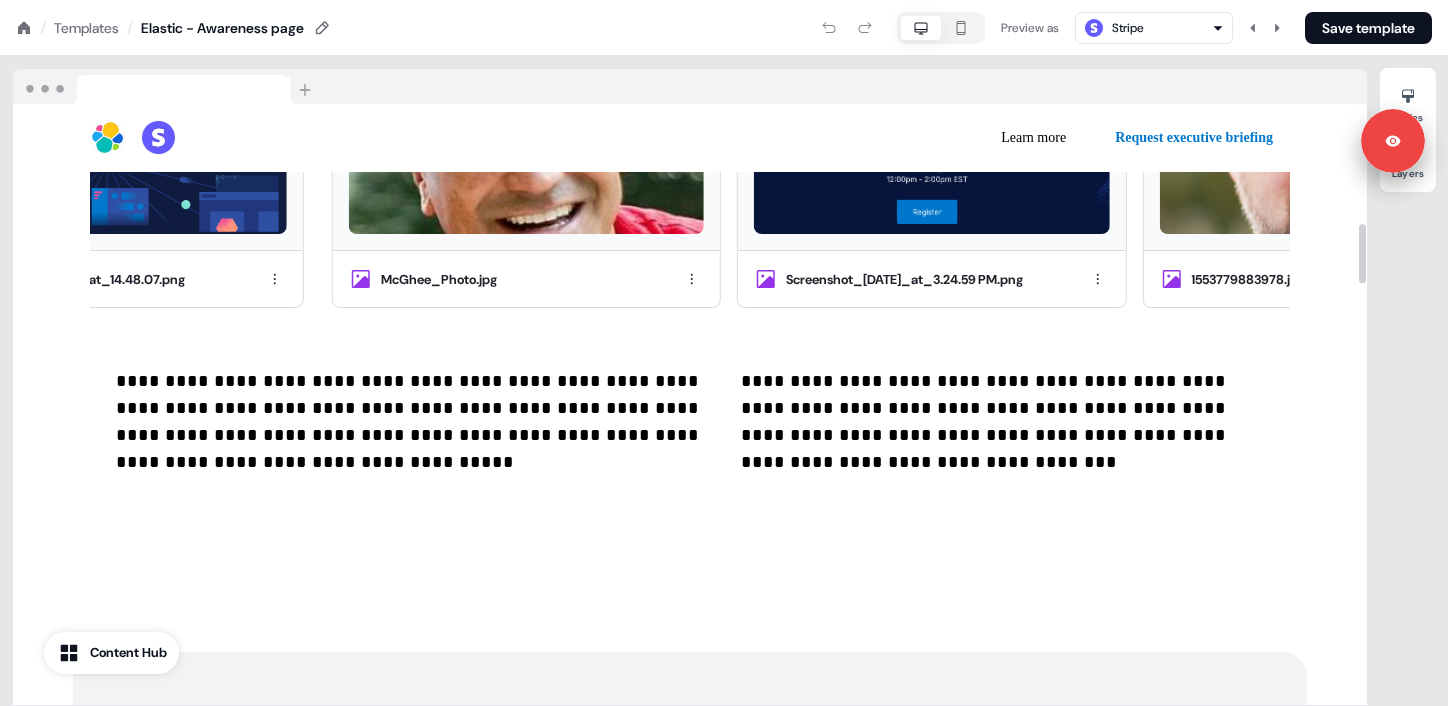 click on "**********" at bounding box center [422, 422] 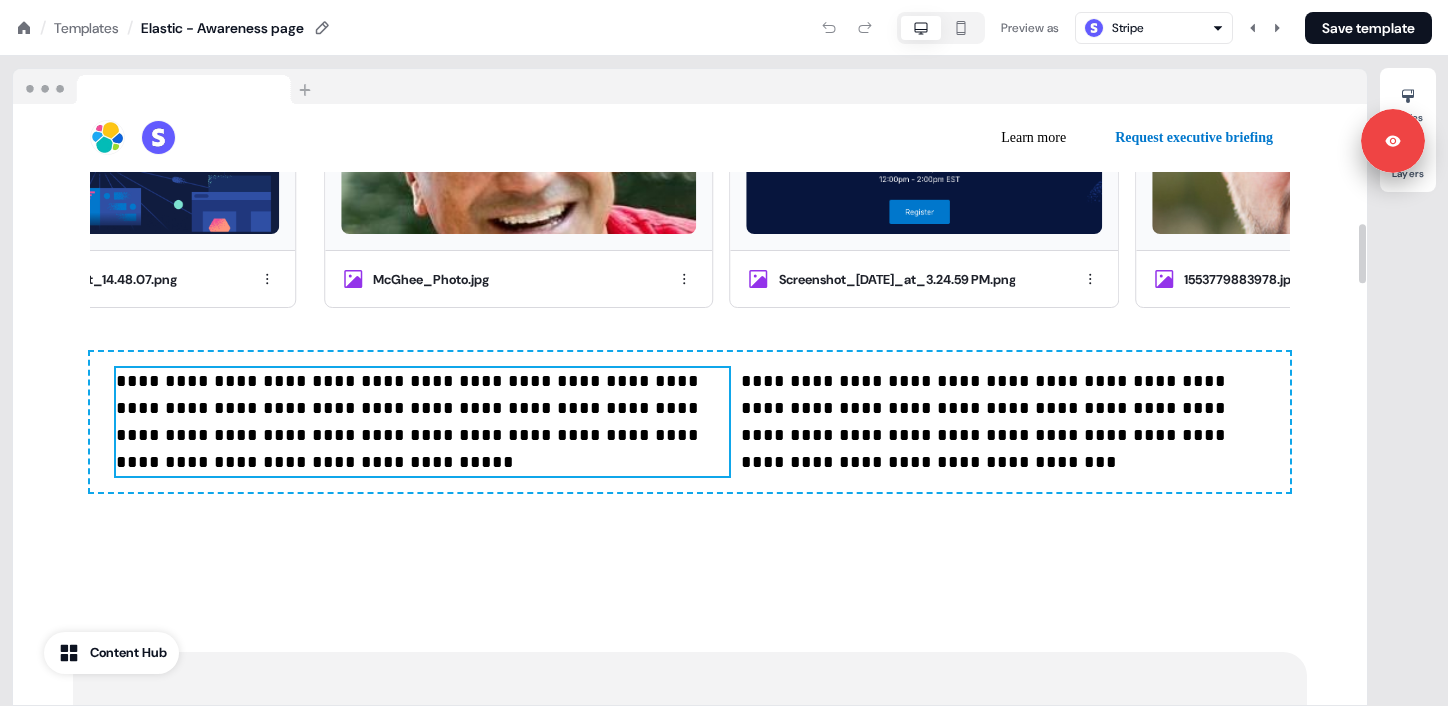 click on "**********" at bounding box center [422, 422] 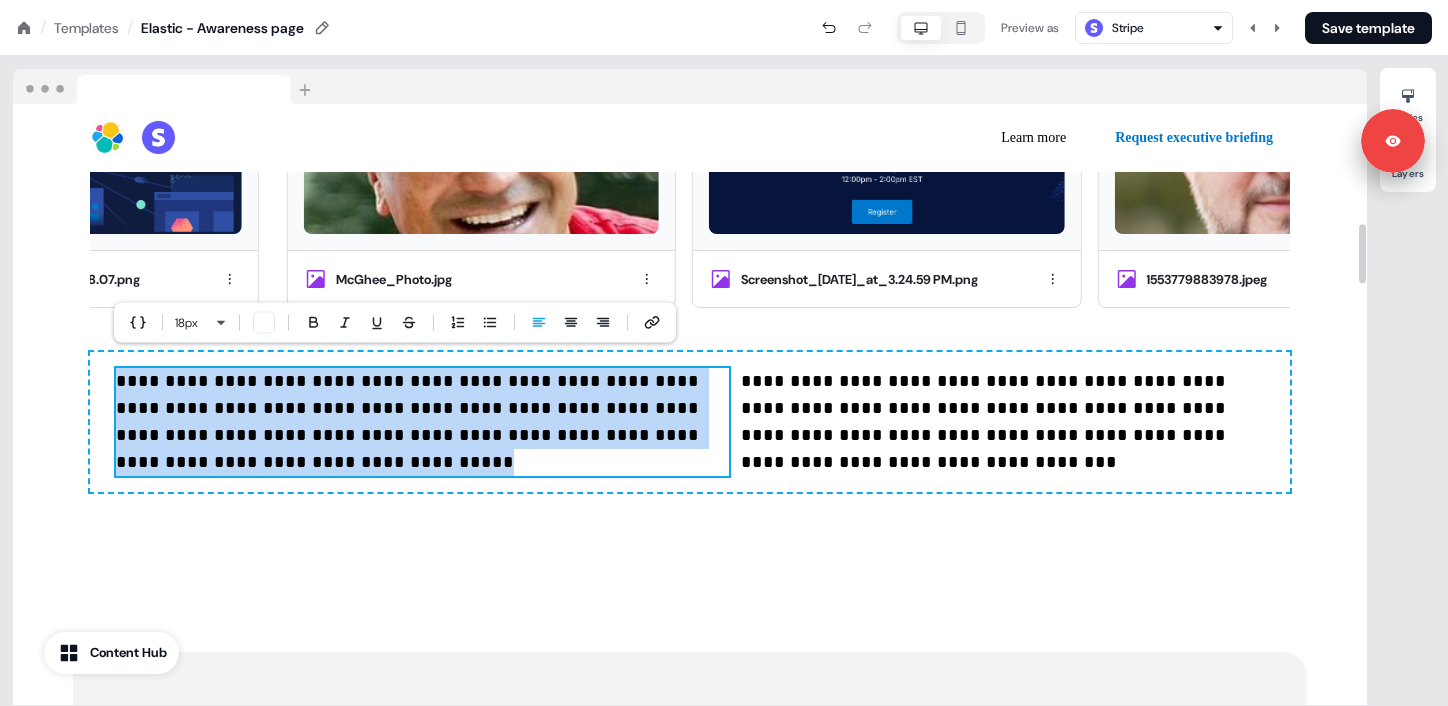 click on "**********" at bounding box center (410, 421) 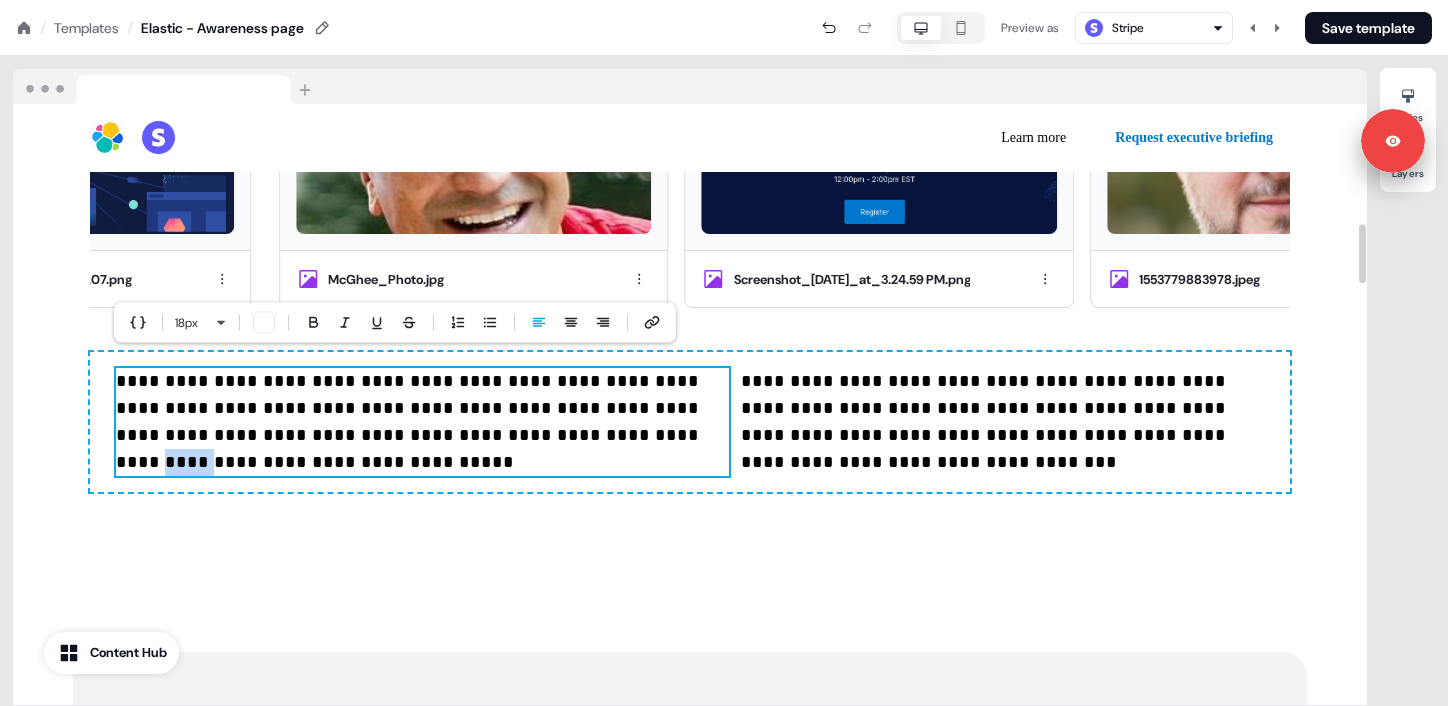 click on "**********" at bounding box center (410, 421) 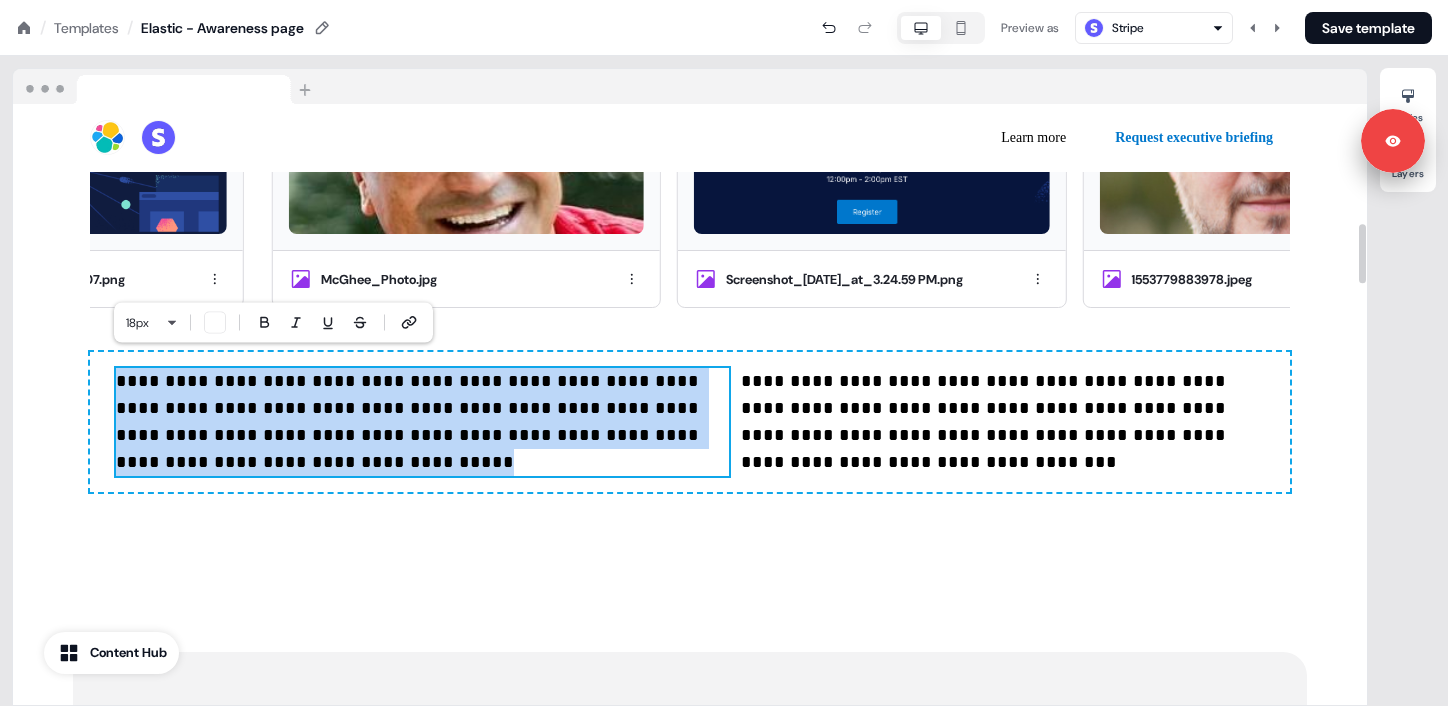 click on "**********" at bounding box center [410, 421] 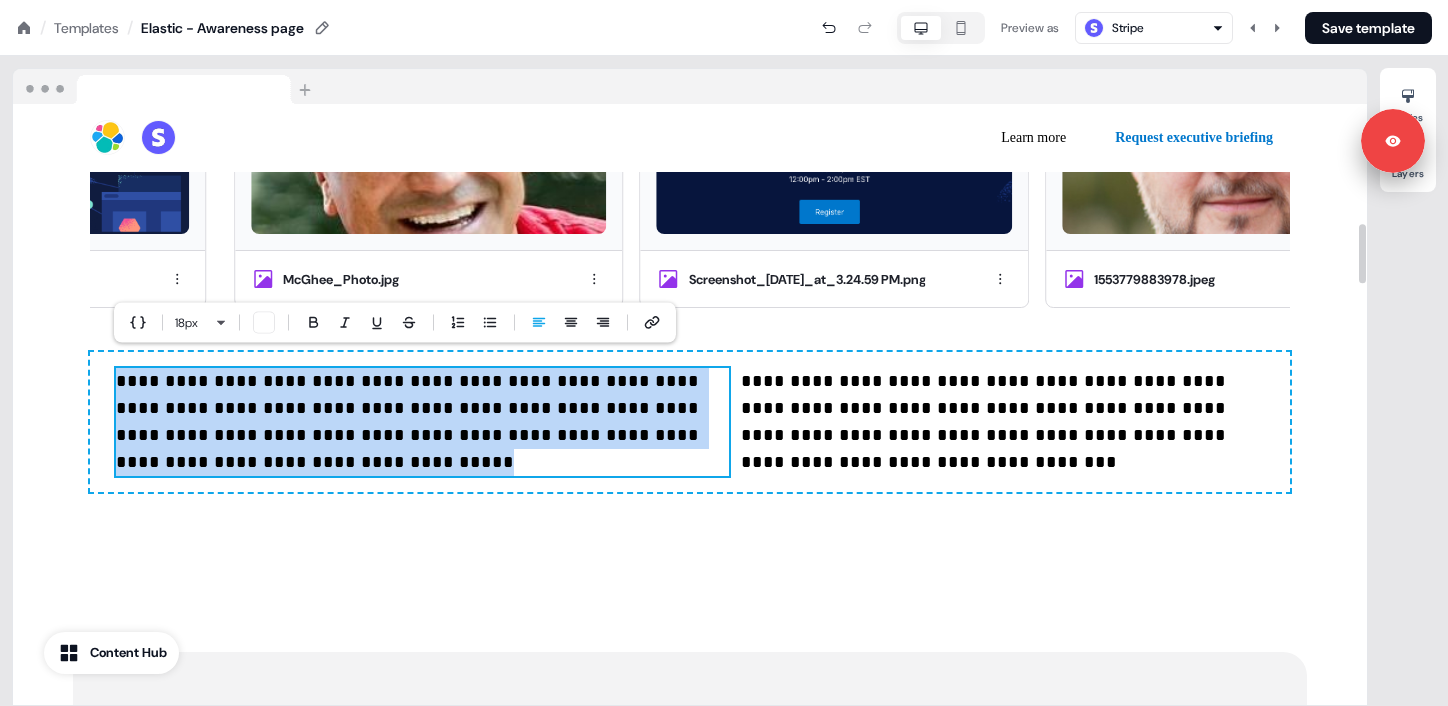 copy on "**********" 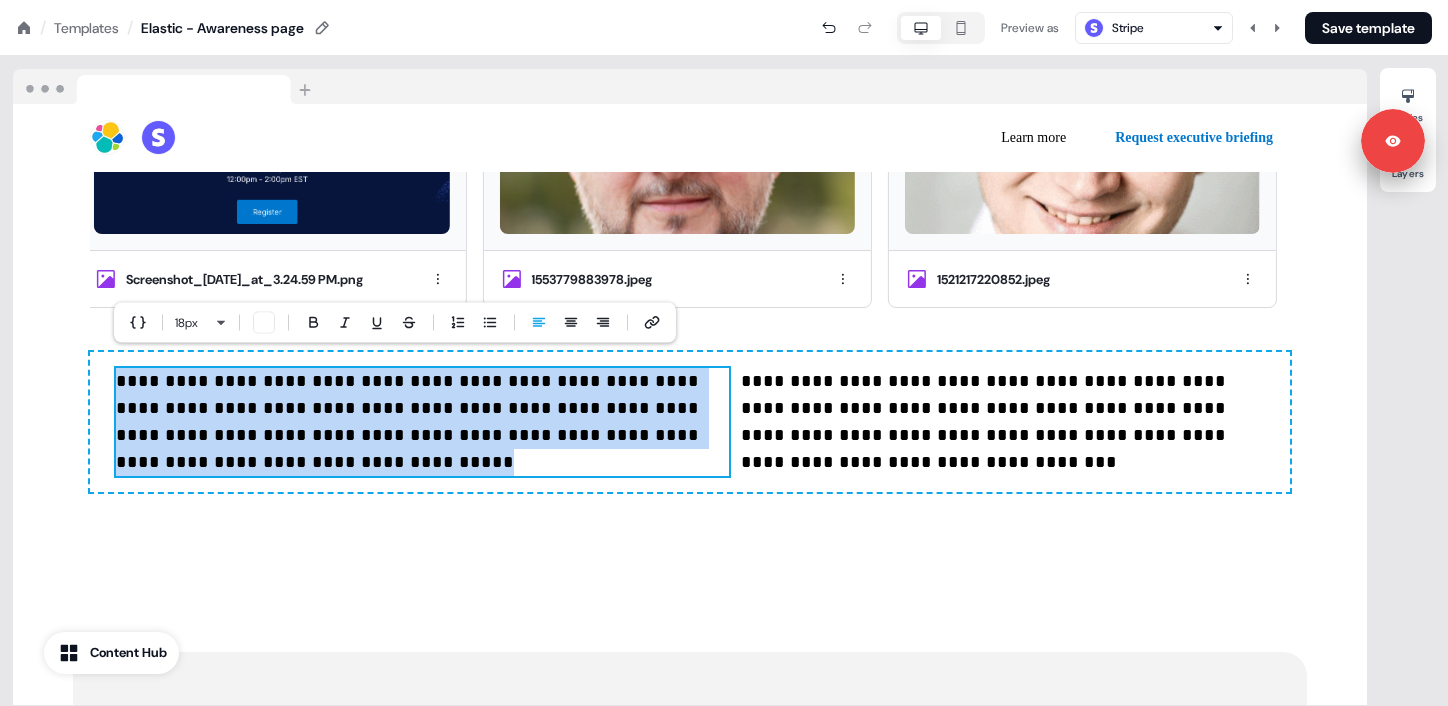 click on "**********" at bounding box center [986, 421] 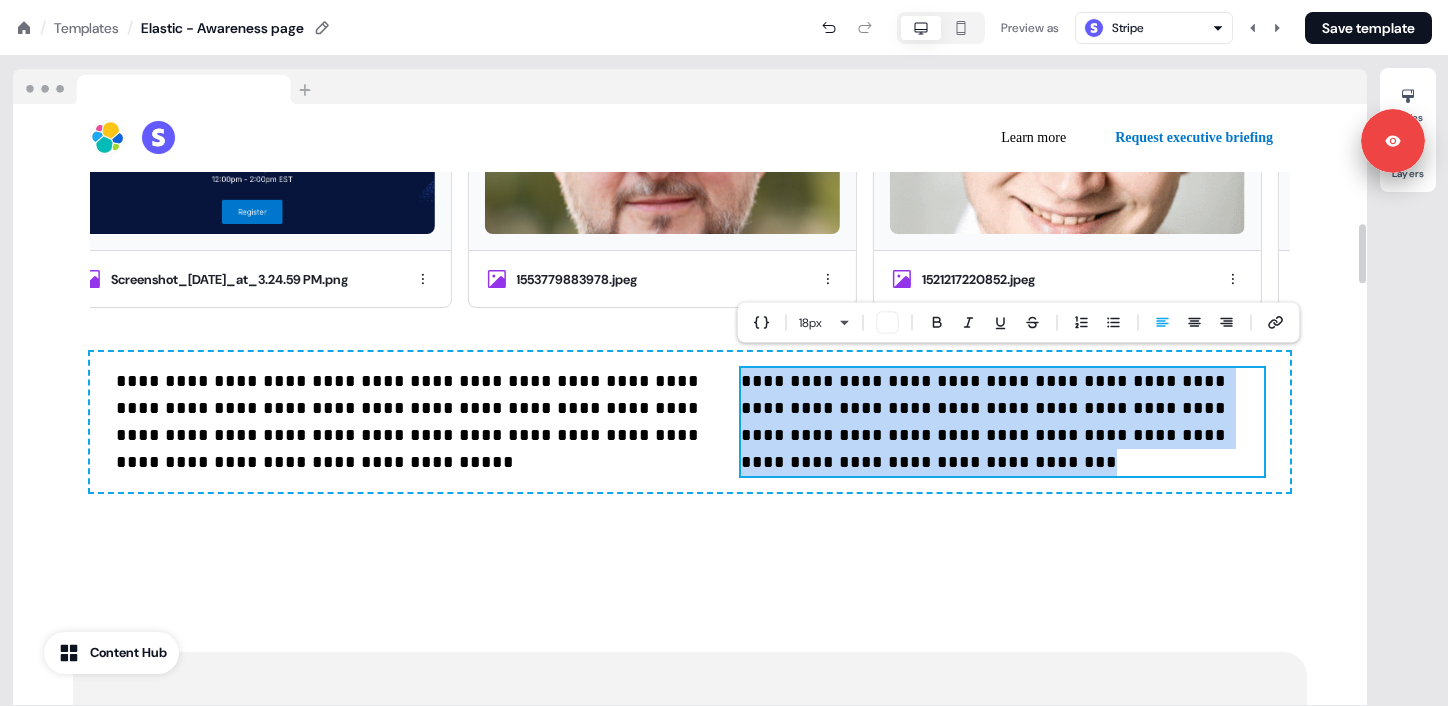click on "**********" at bounding box center [986, 421] 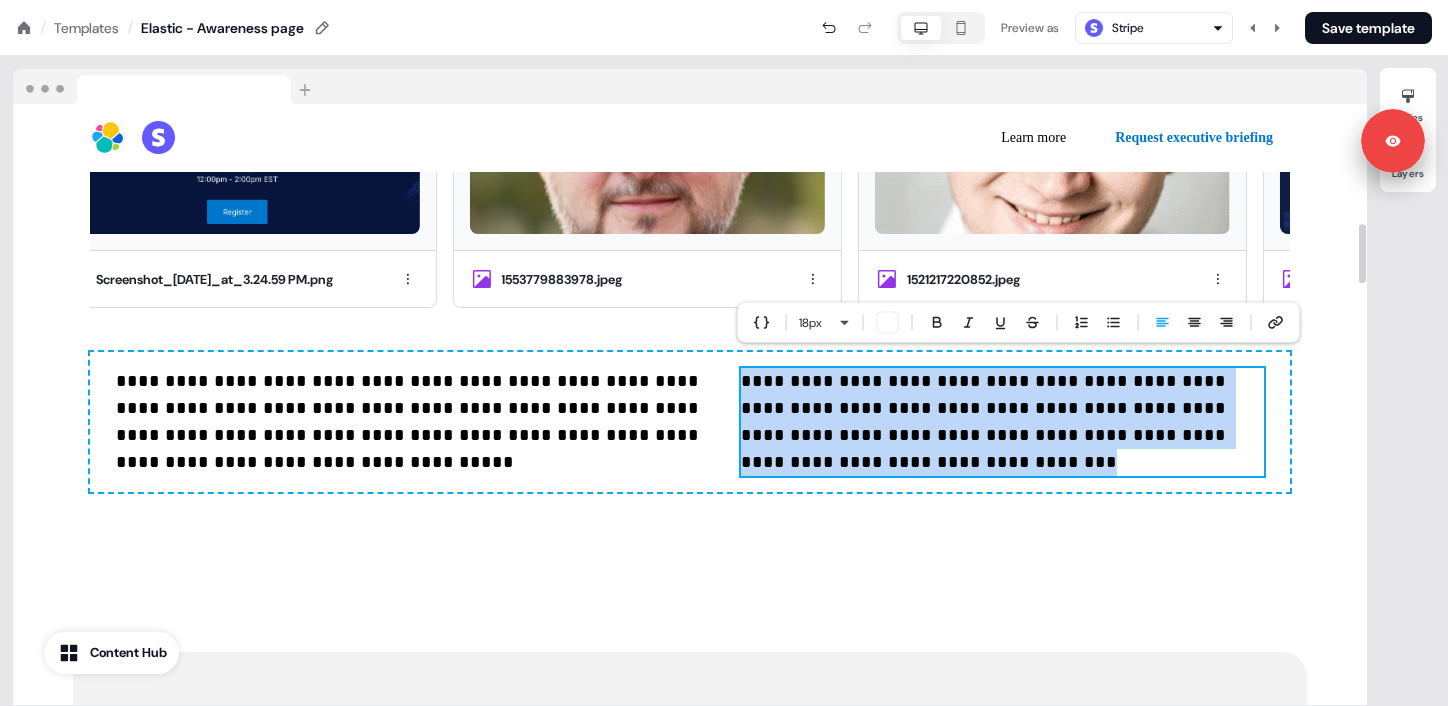 copy on "**********" 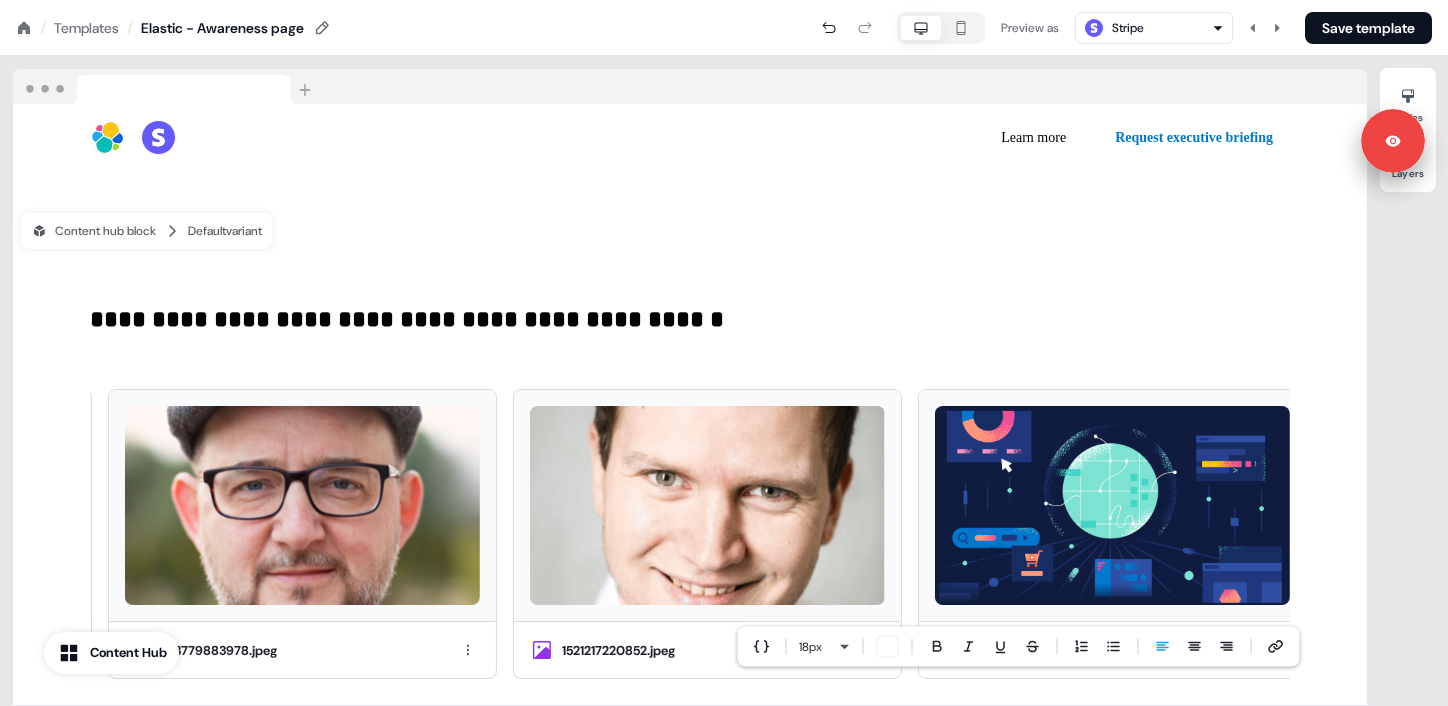 scroll, scrollTop: 827, scrollLeft: 0, axis: vertical 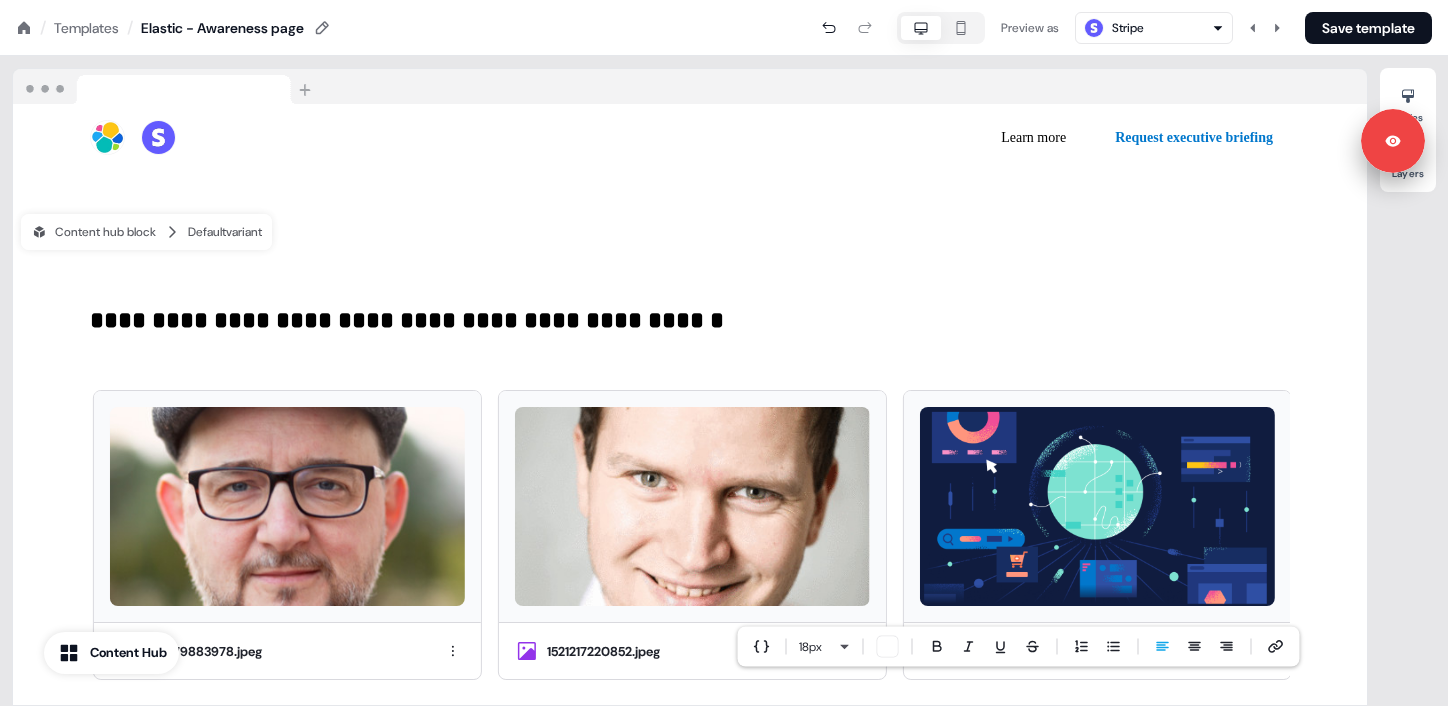 click on "**********" at bounding box center (407, 320) 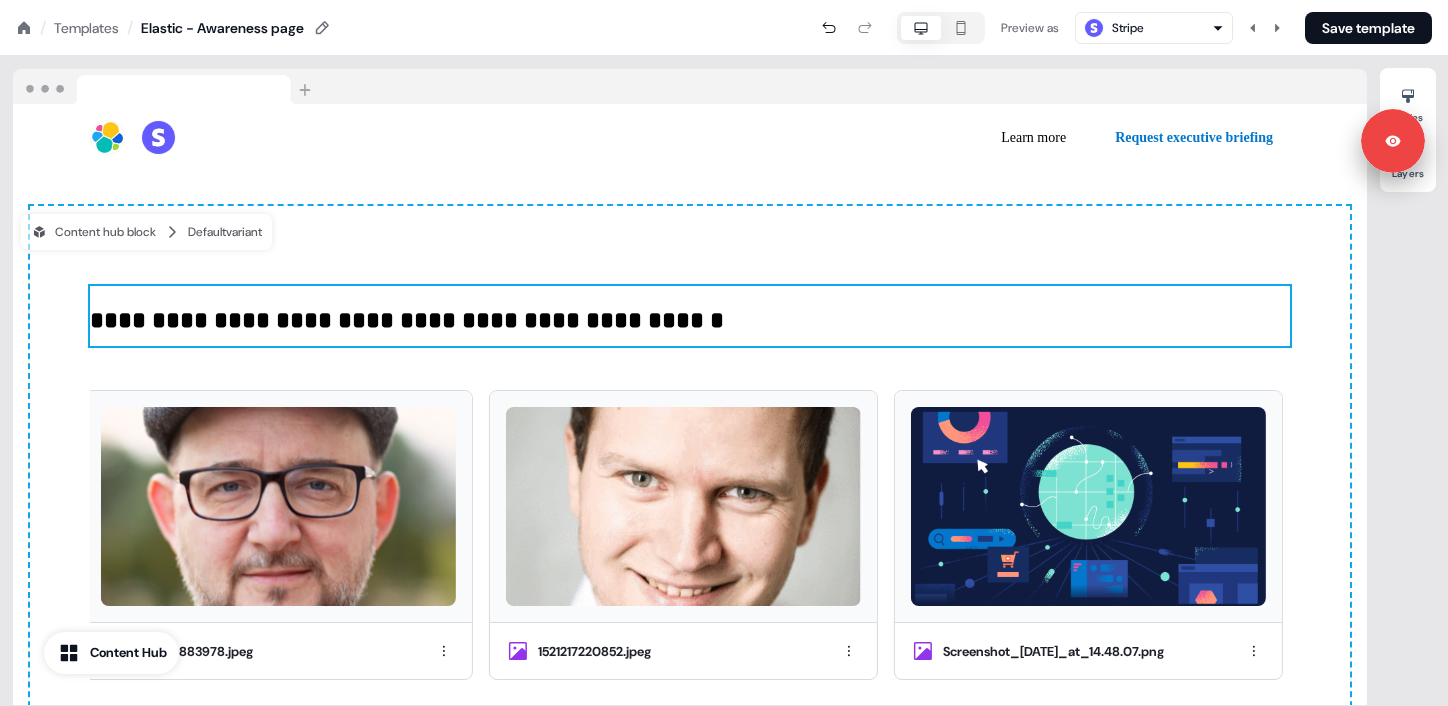 click on "**********" at bounding box center (407, 320) 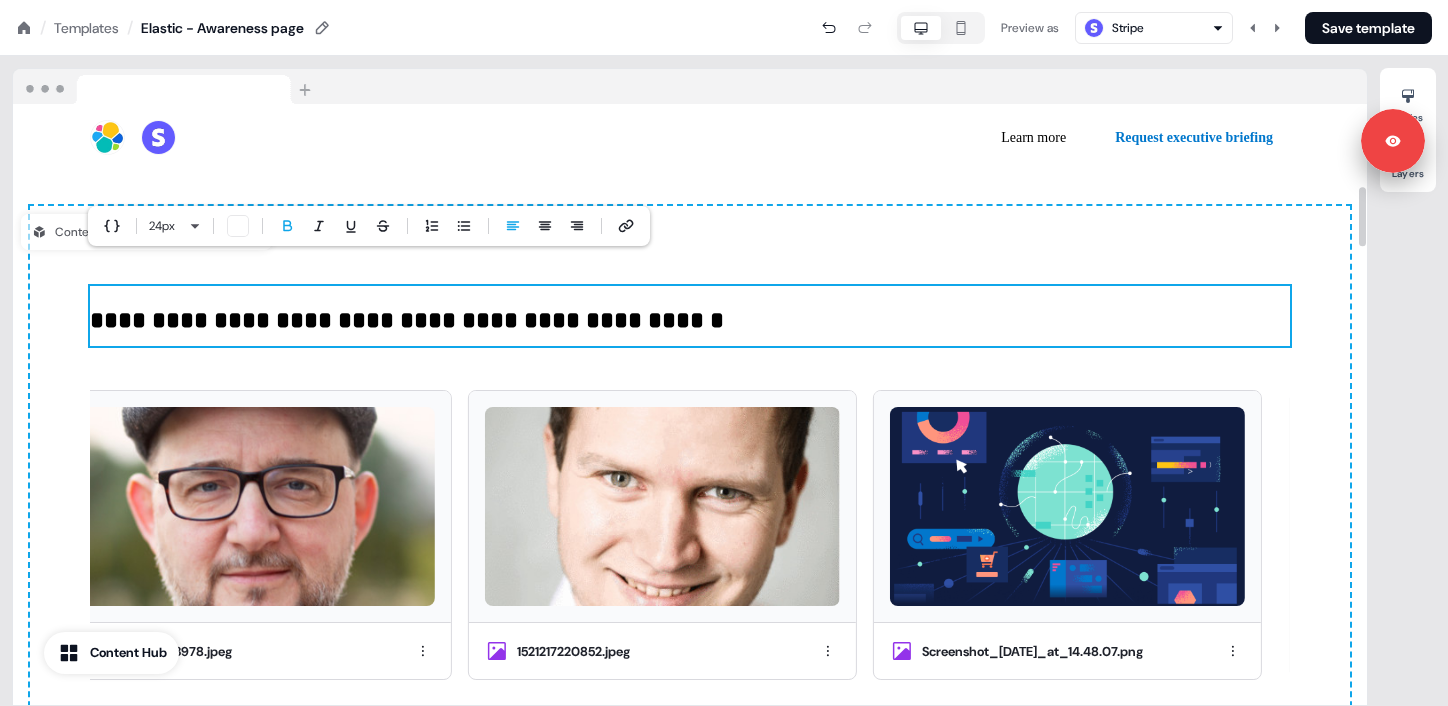 click on "**********" at bounding box center [690, 316] 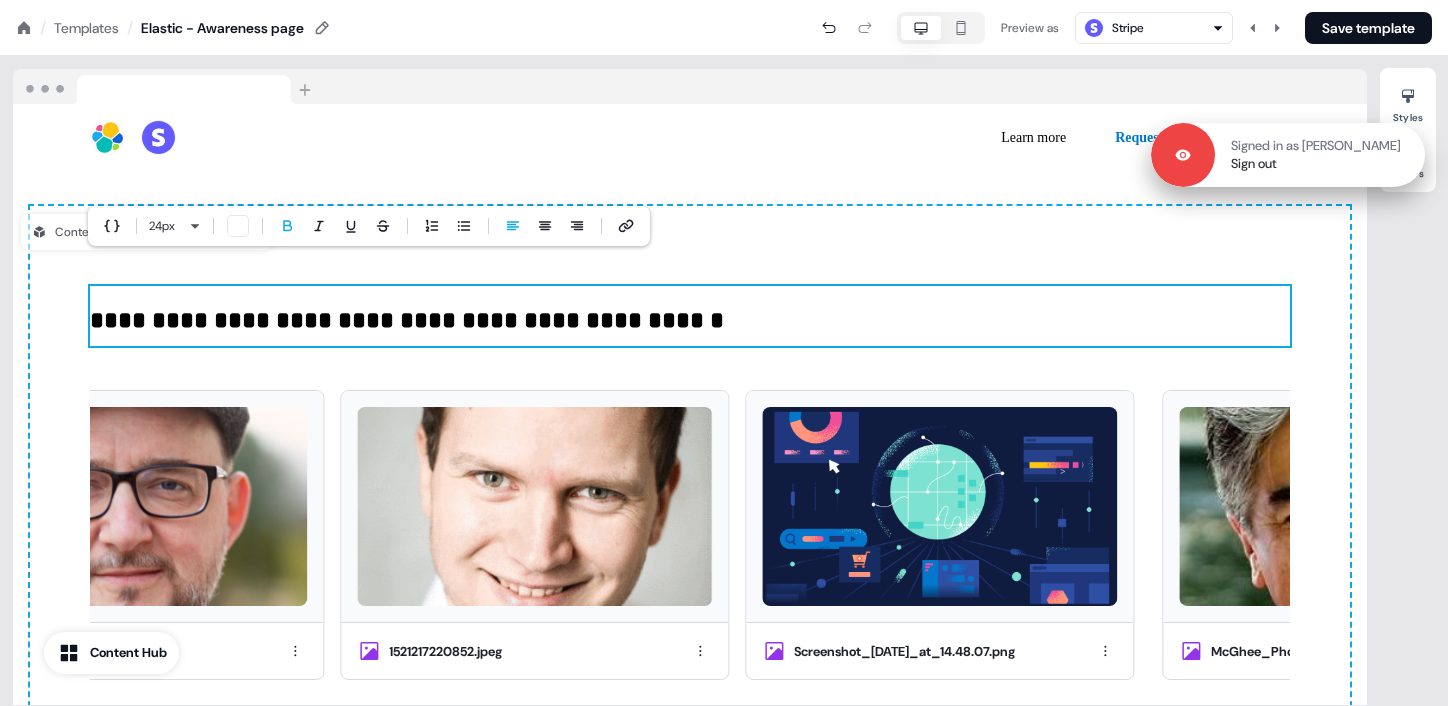 drag, startPoint x: 1390, startPoint y: 141, endPoint x: 1389, endPoint y: 360, distance: 219.00229 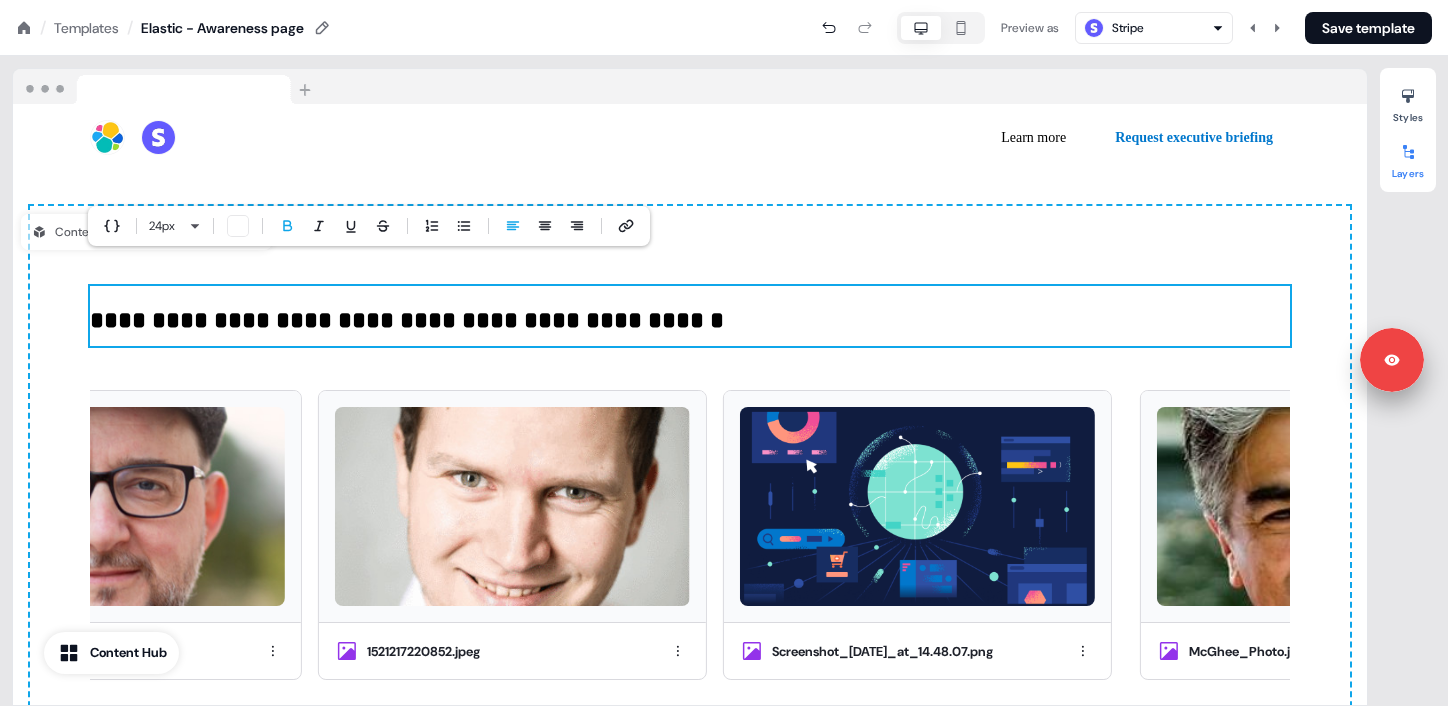 click at bounding box center [1408, 152] 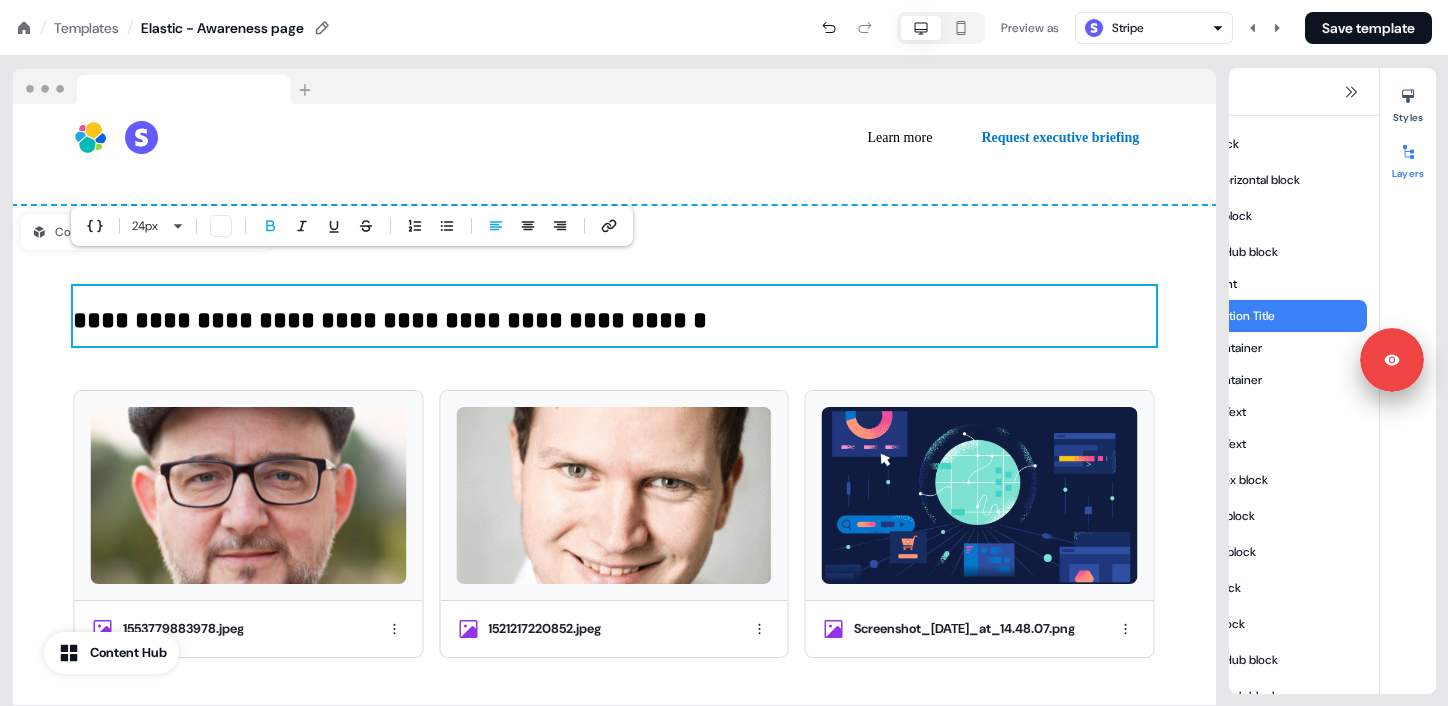 scroll, scrollTop: 140, scrollLeft: 0, axis: vertical 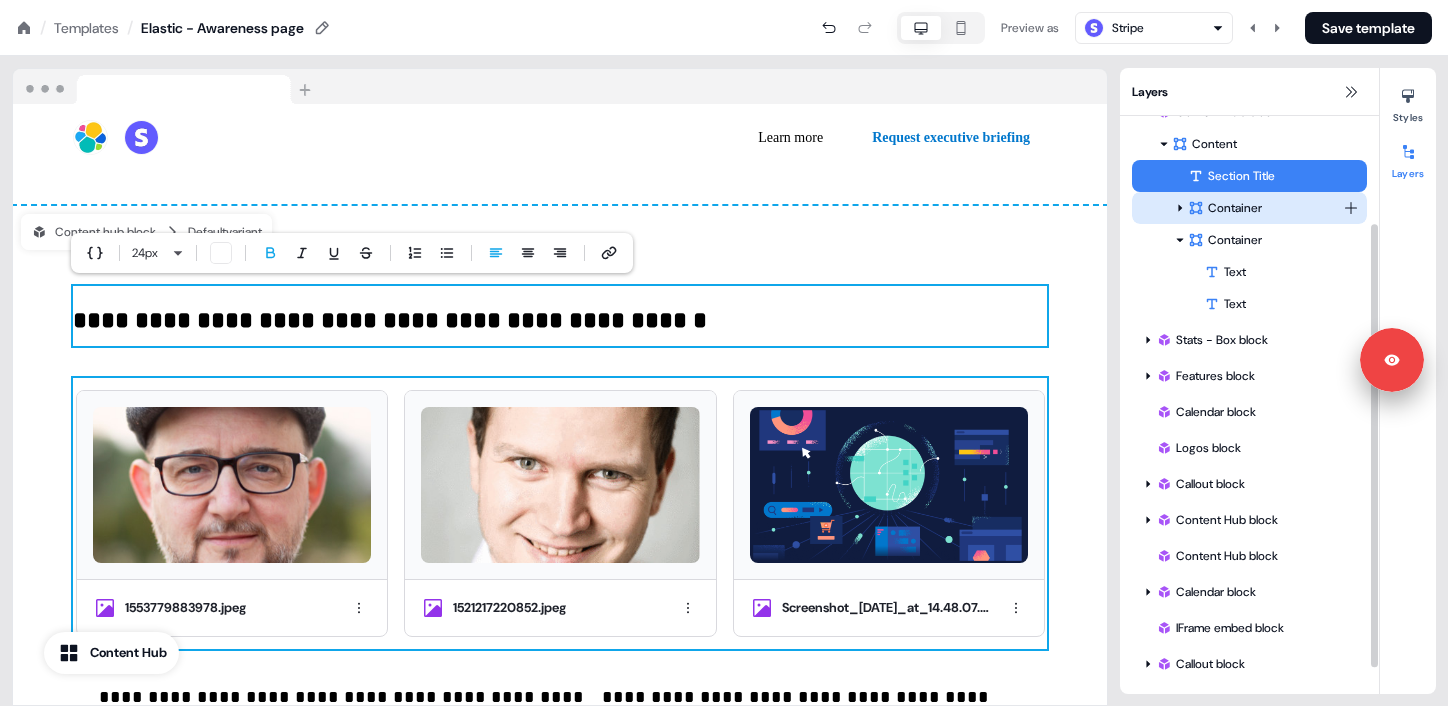 click 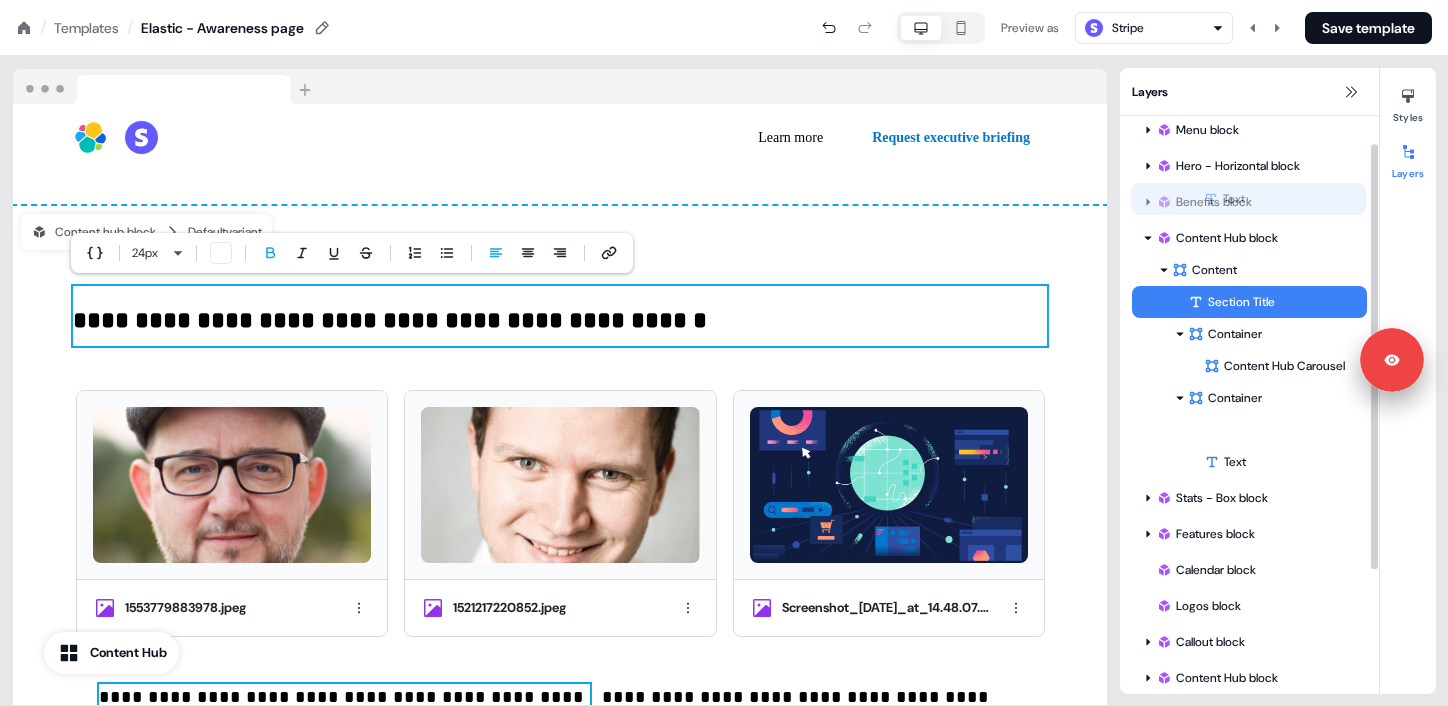 scroll, scrollTop: 7, scrollLeft: 0, axis: vertical 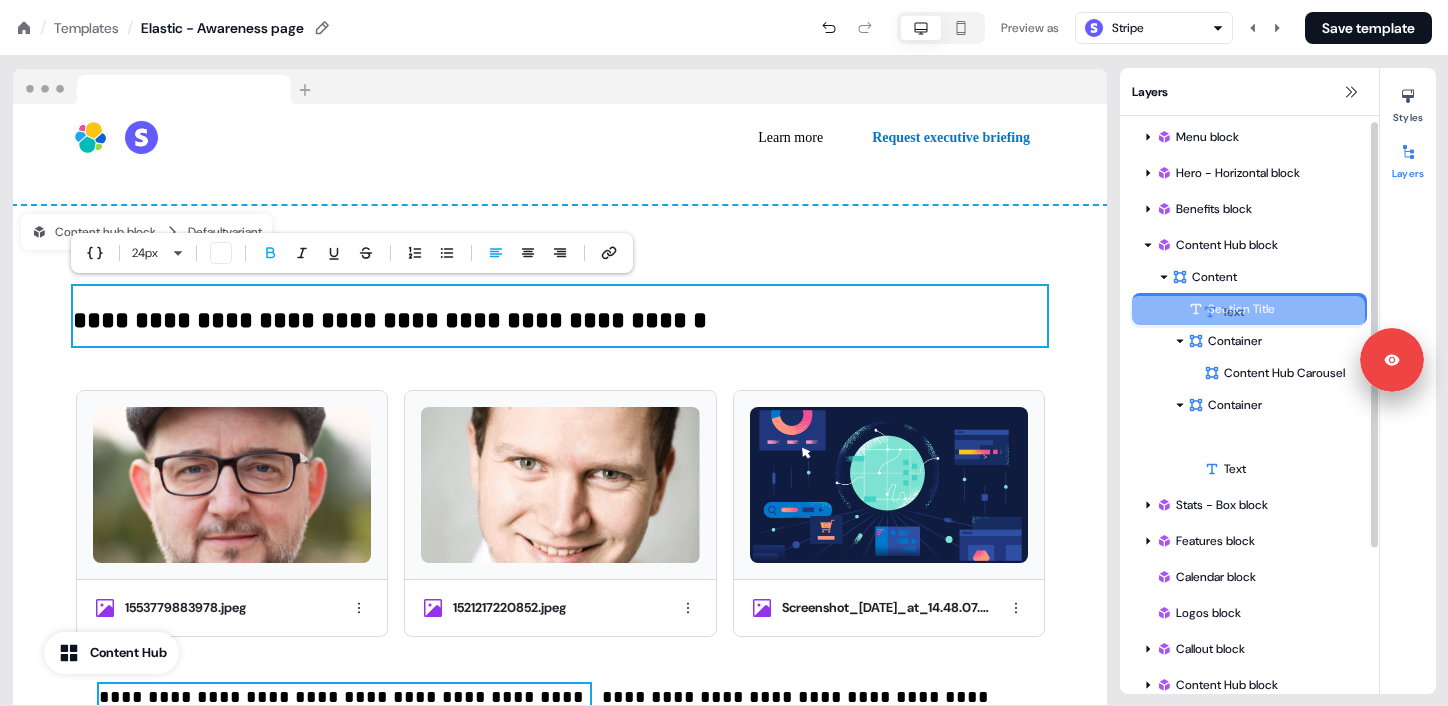 click on "Text Text Text
To pick up a draggable item, press the space bar.
While dragging, use the arrow keys to move the item.
Press space again to drop the item in its new position, or press escape to cancel.
Draggable item text-1OzCbmen2A was moved over droppable area text-1OzCbmen2A." at bounding box center (1249, 453) 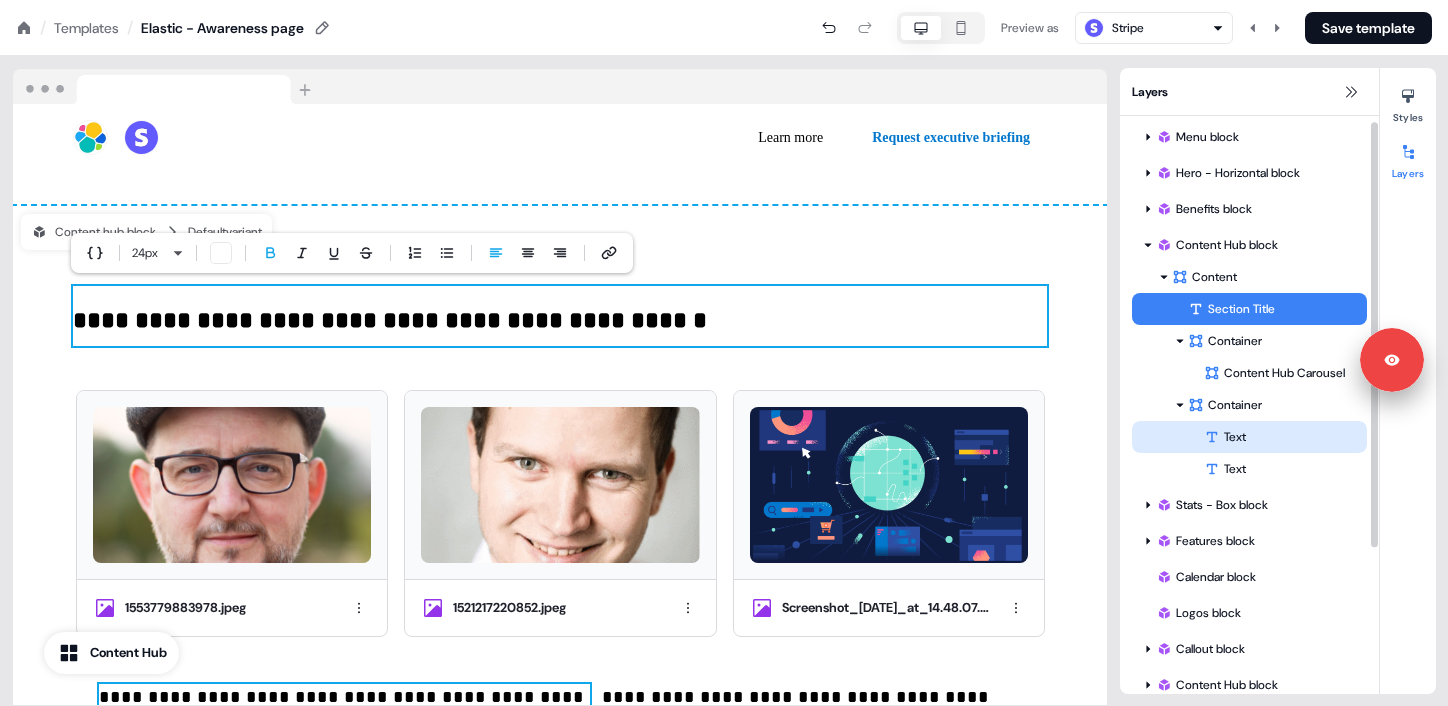 click on "Text" at bounding box center [1285, 437] 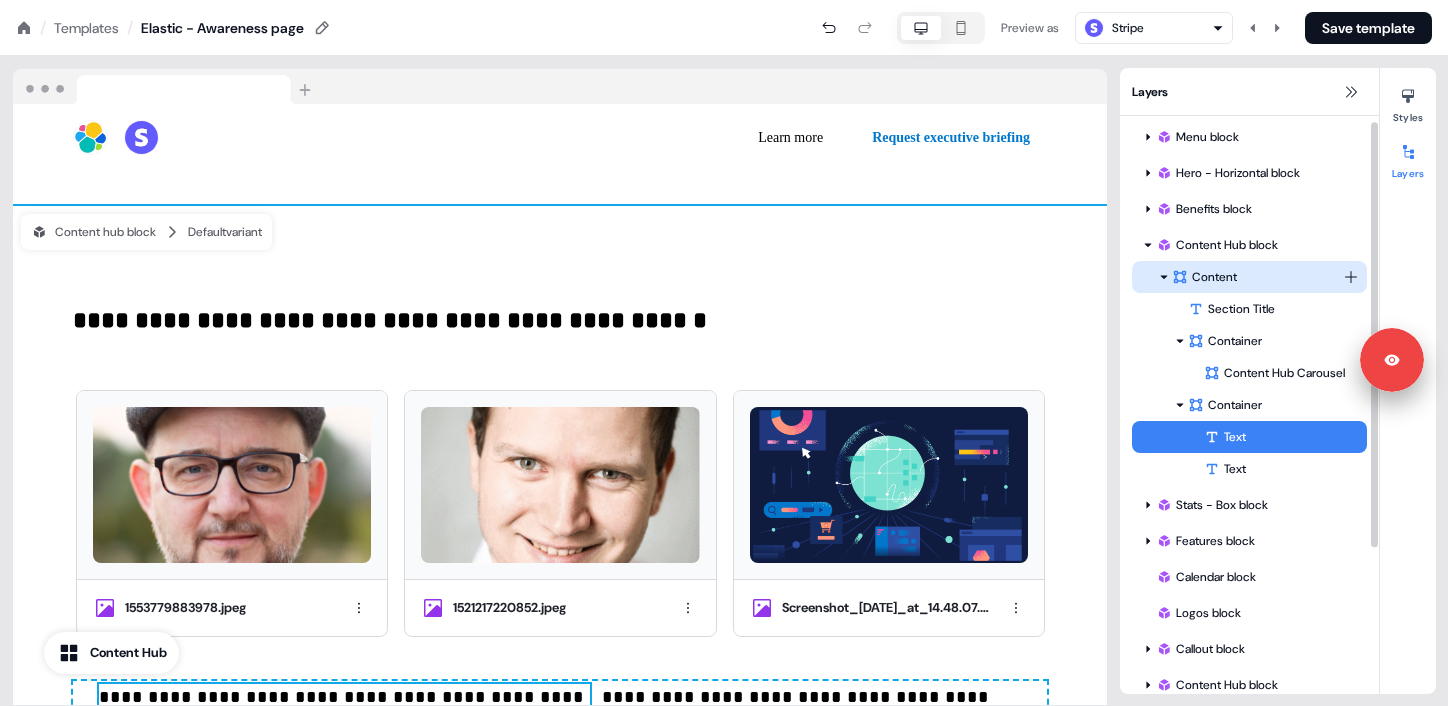 click on "Content" at bounding box center [1257, 277] 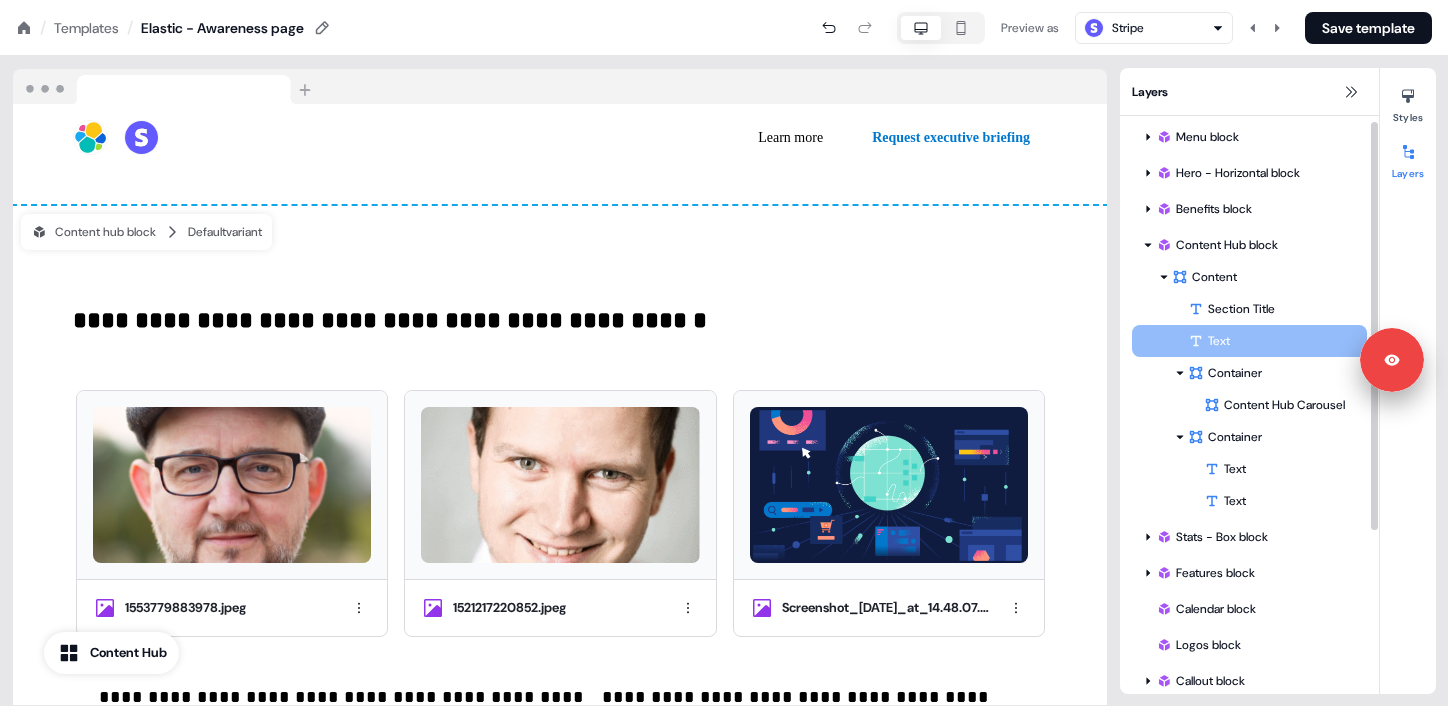 drag, startPoint x: 1240, startPoint y: 493, endPoint x: 1245, endPoint y: 338, distance: 155.08063 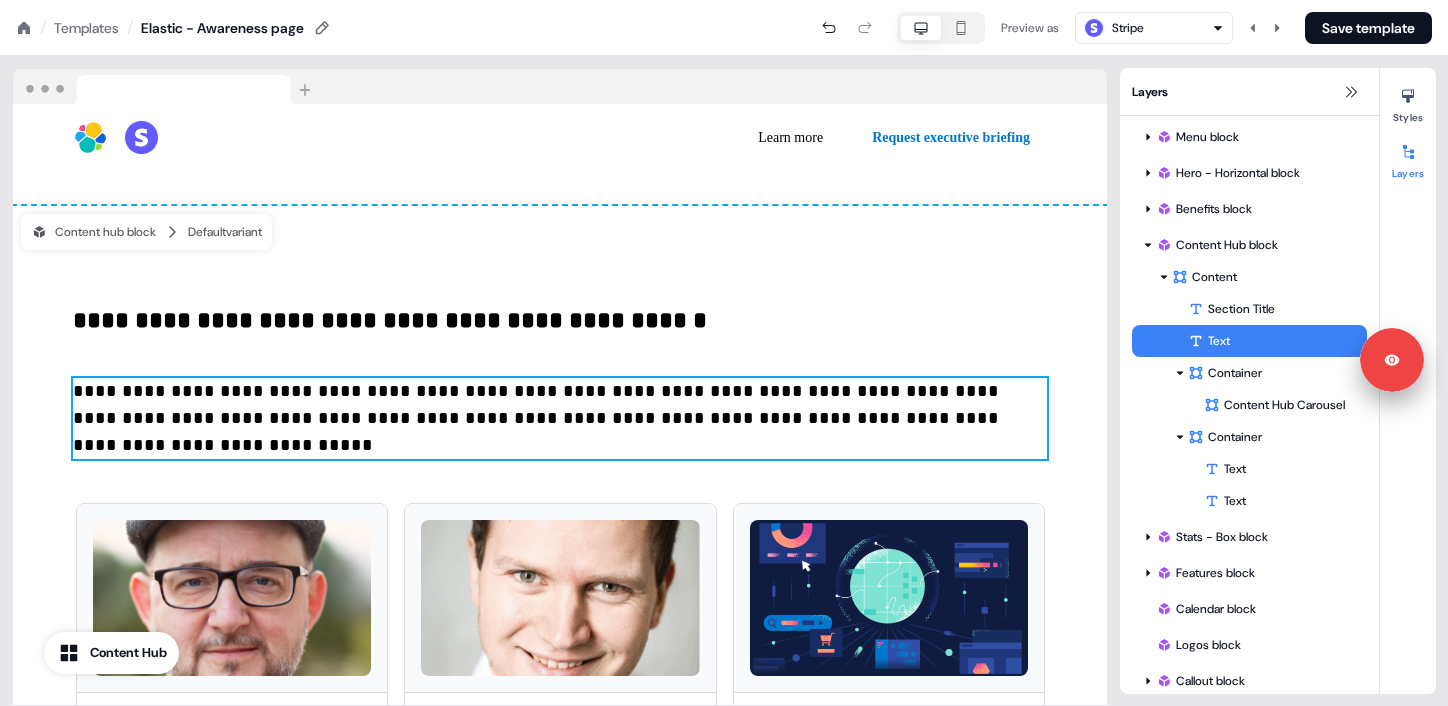 click on "**********" at bounding box center [538, 418] 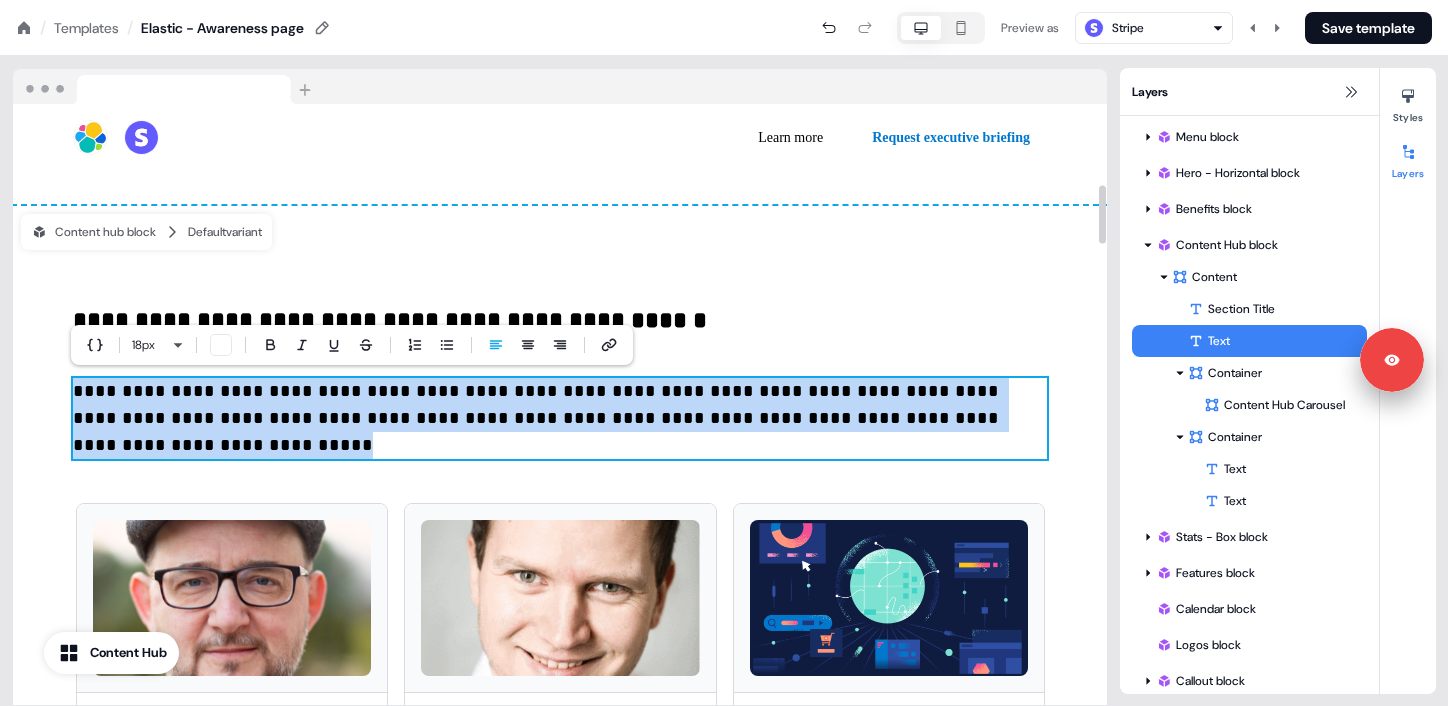 click on "**********" at bounding box center [538, 418] 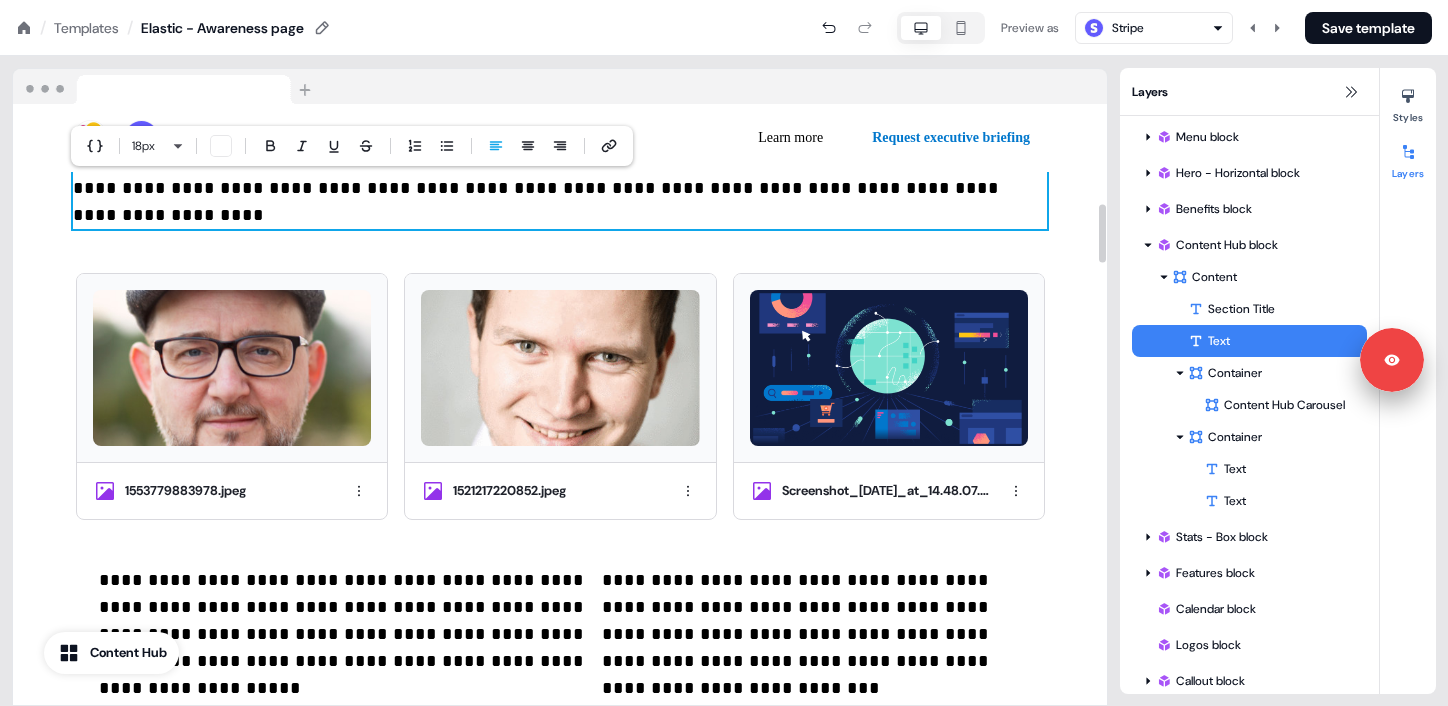 scroll, scrollTop: 1105, scrollLeft: 0, axis: vertical 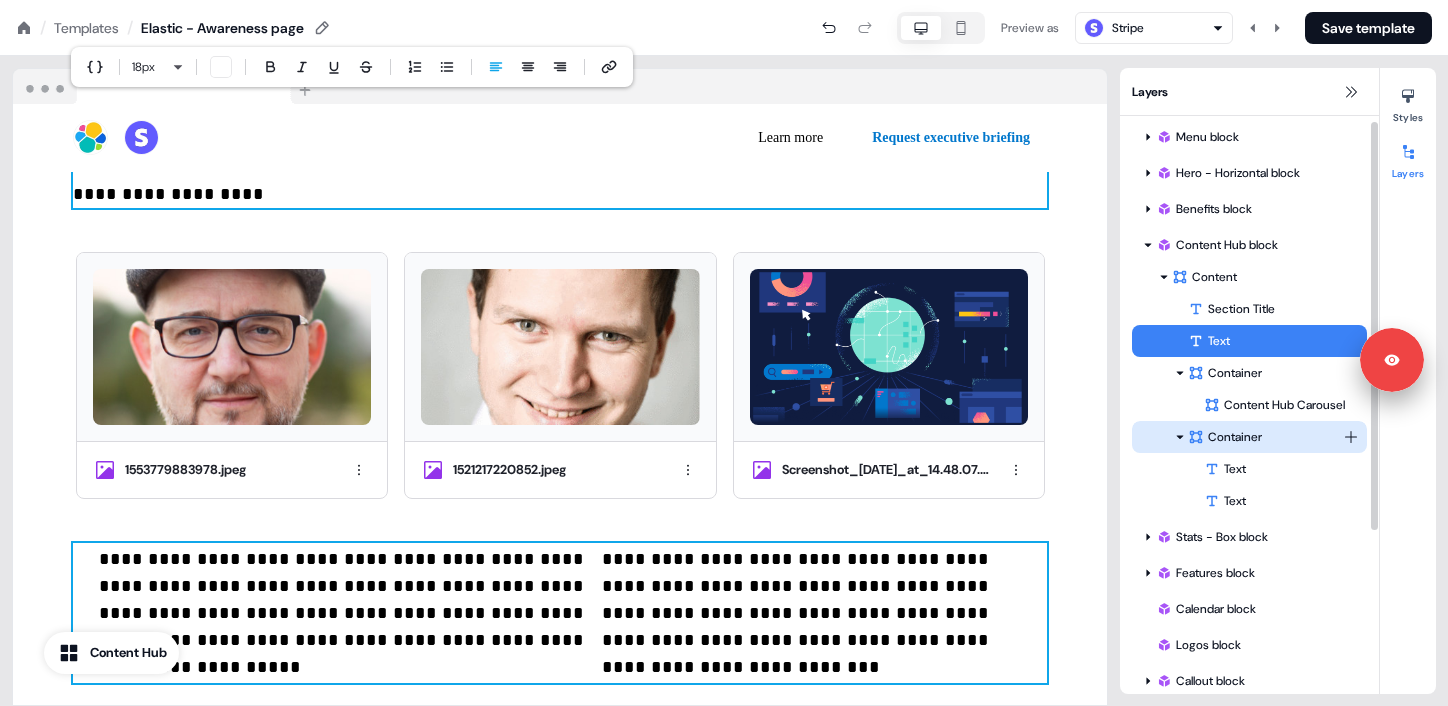 click on "Container" at bounding box center (1265, 437) 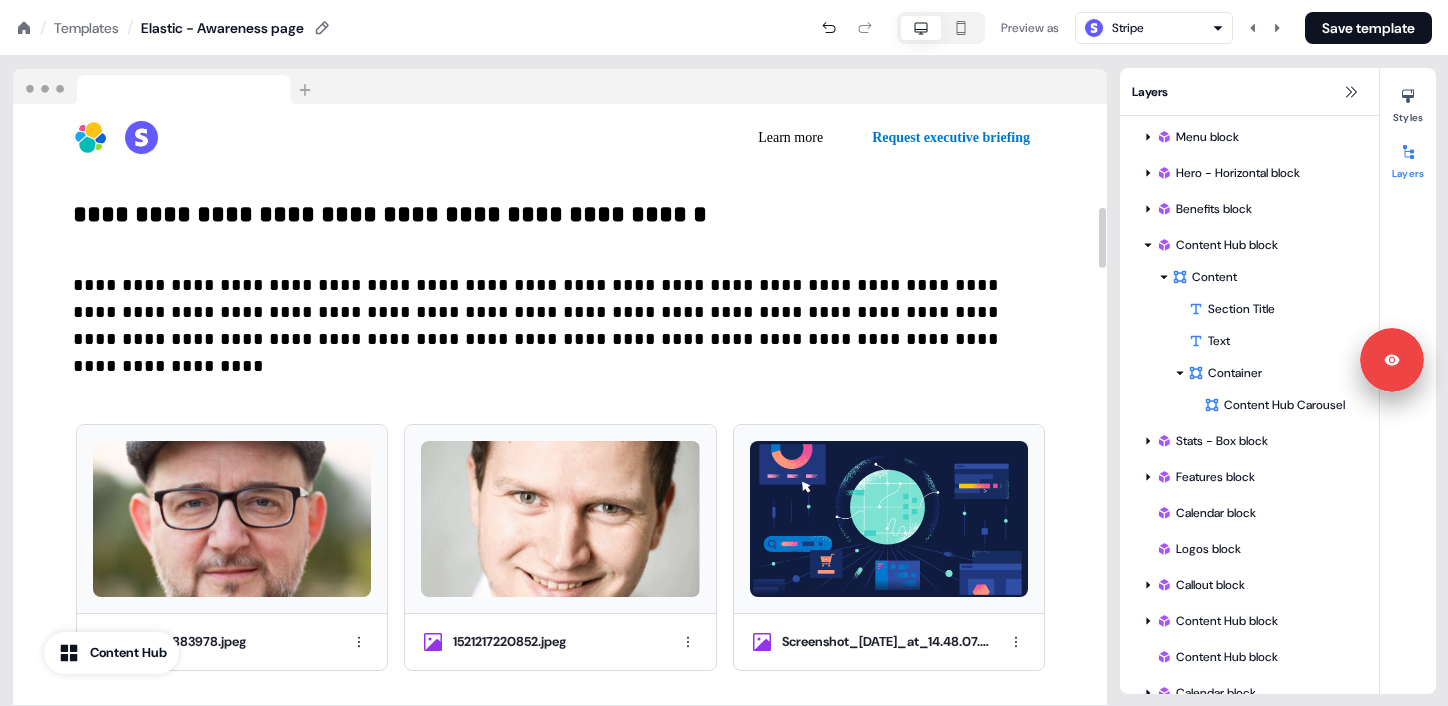 scroll, scrollTop: 899, scrollLeft: 0, axis: vertical 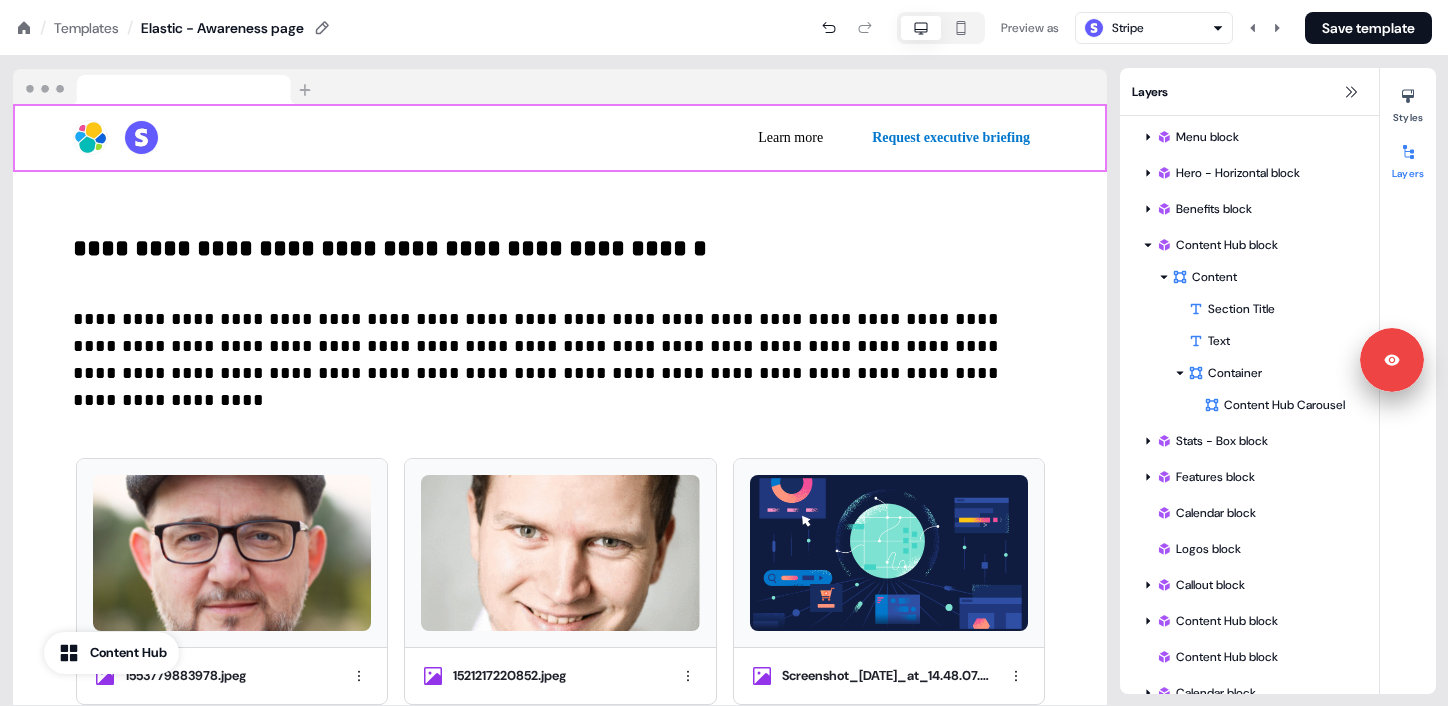 click 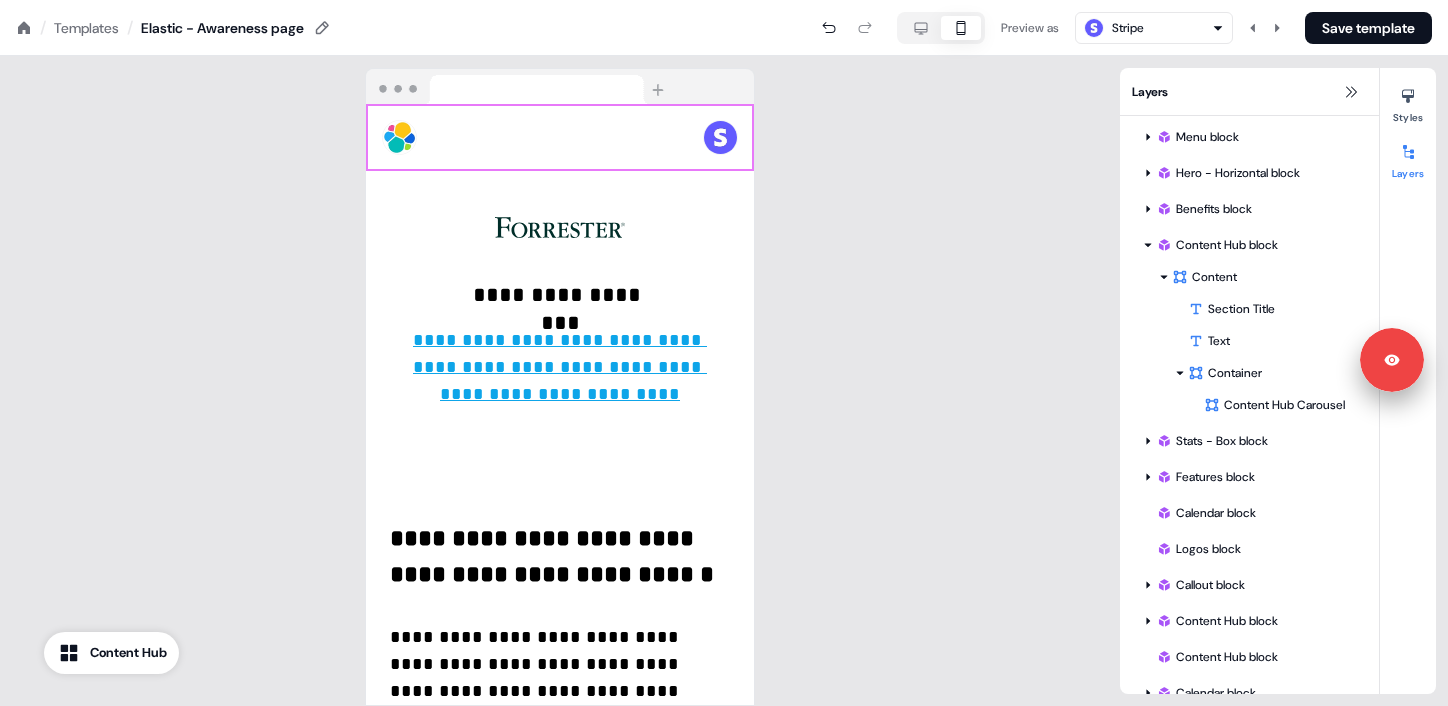 scroll, scrollTop: 1225, scrollLeft: 0, axis: vertical 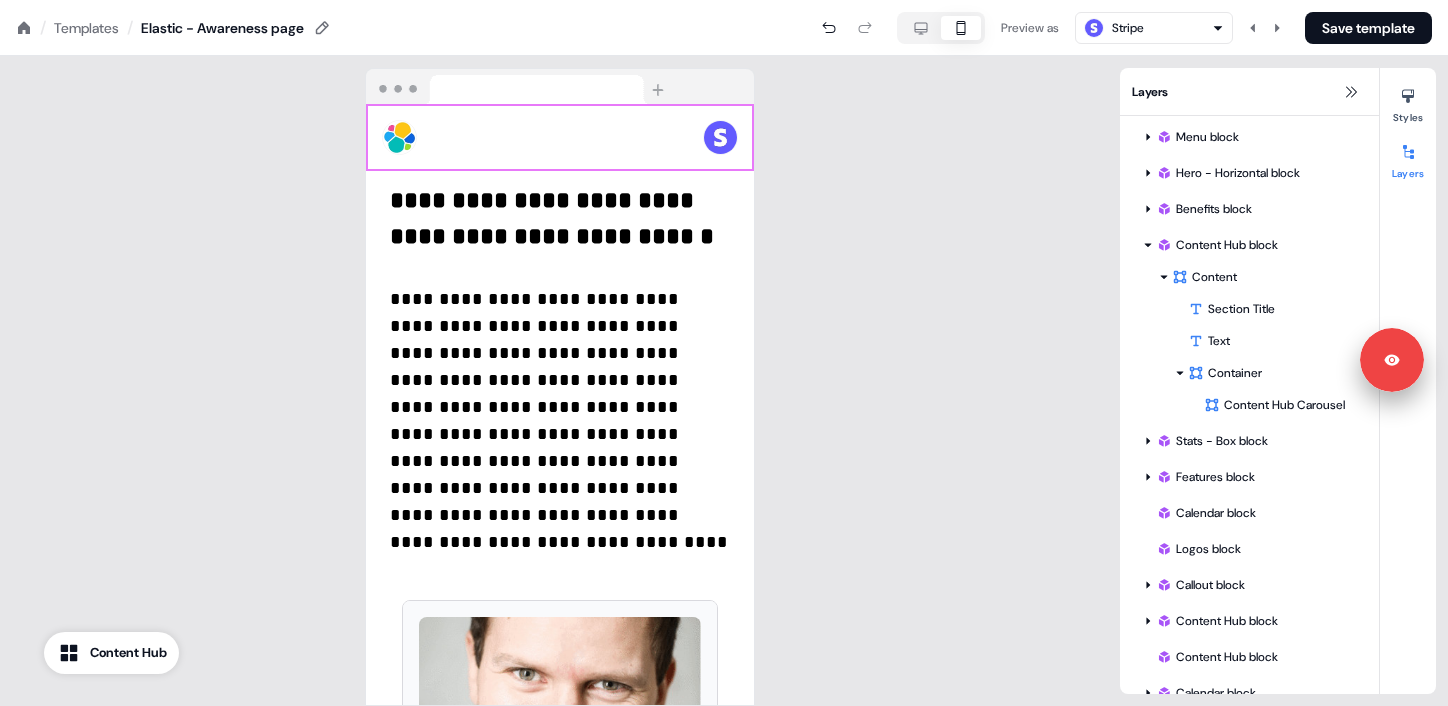 click 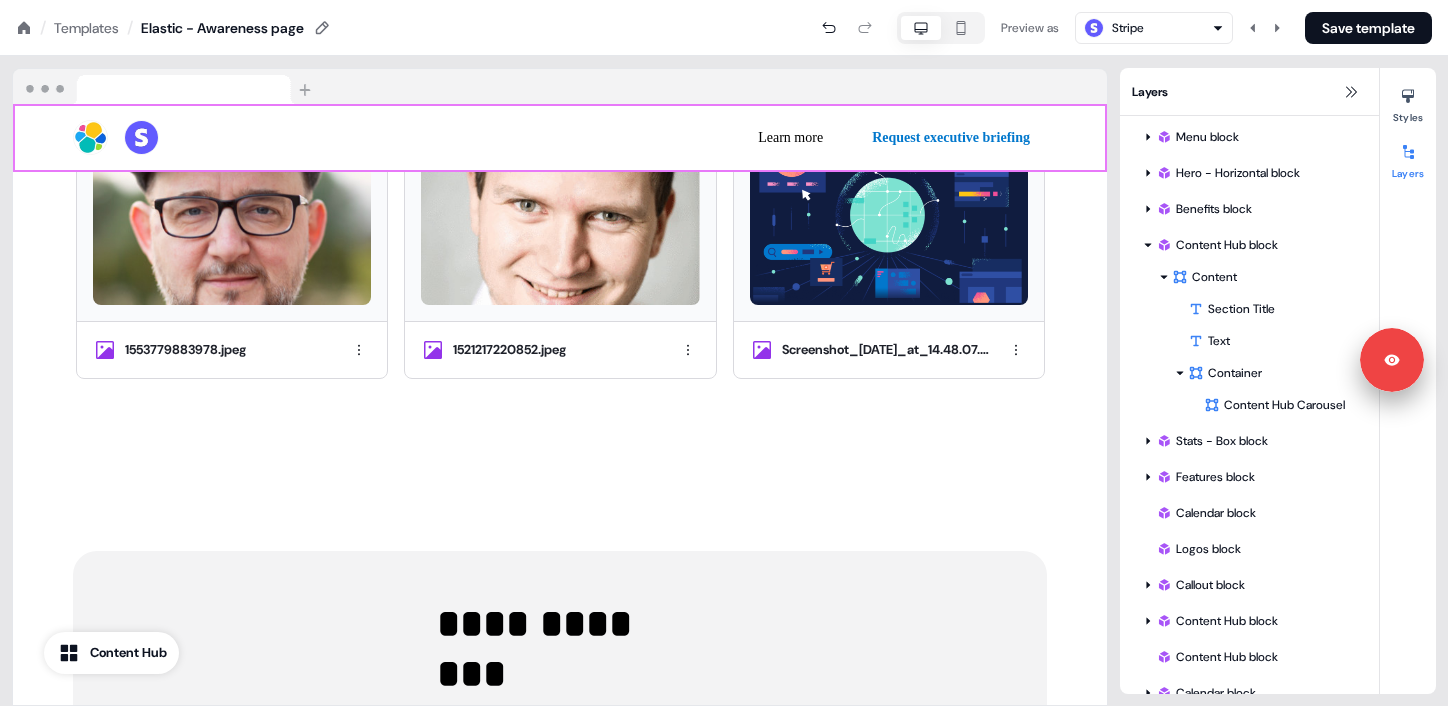 scroll, scrollTop: 899, scrollLeft: 0, axis: vertical 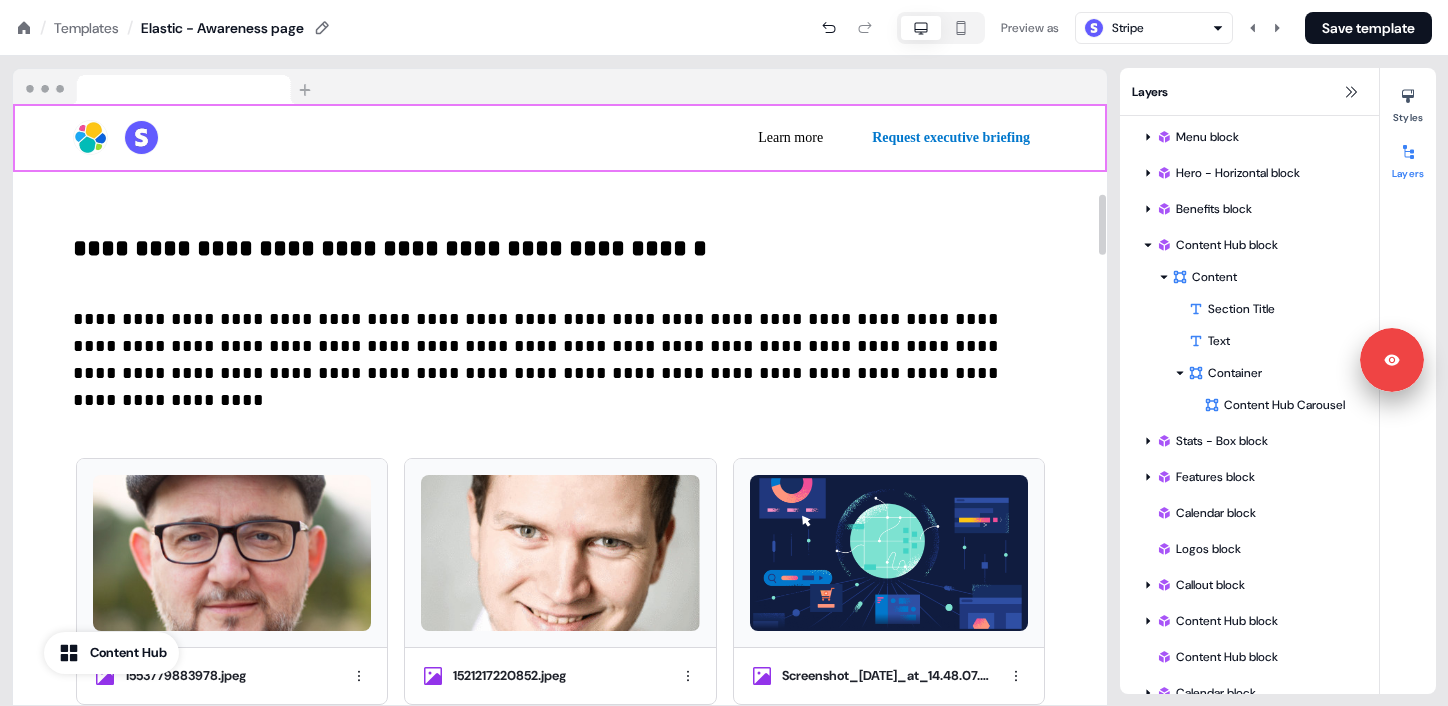 click on "**********" at bounding box center (390, 248) 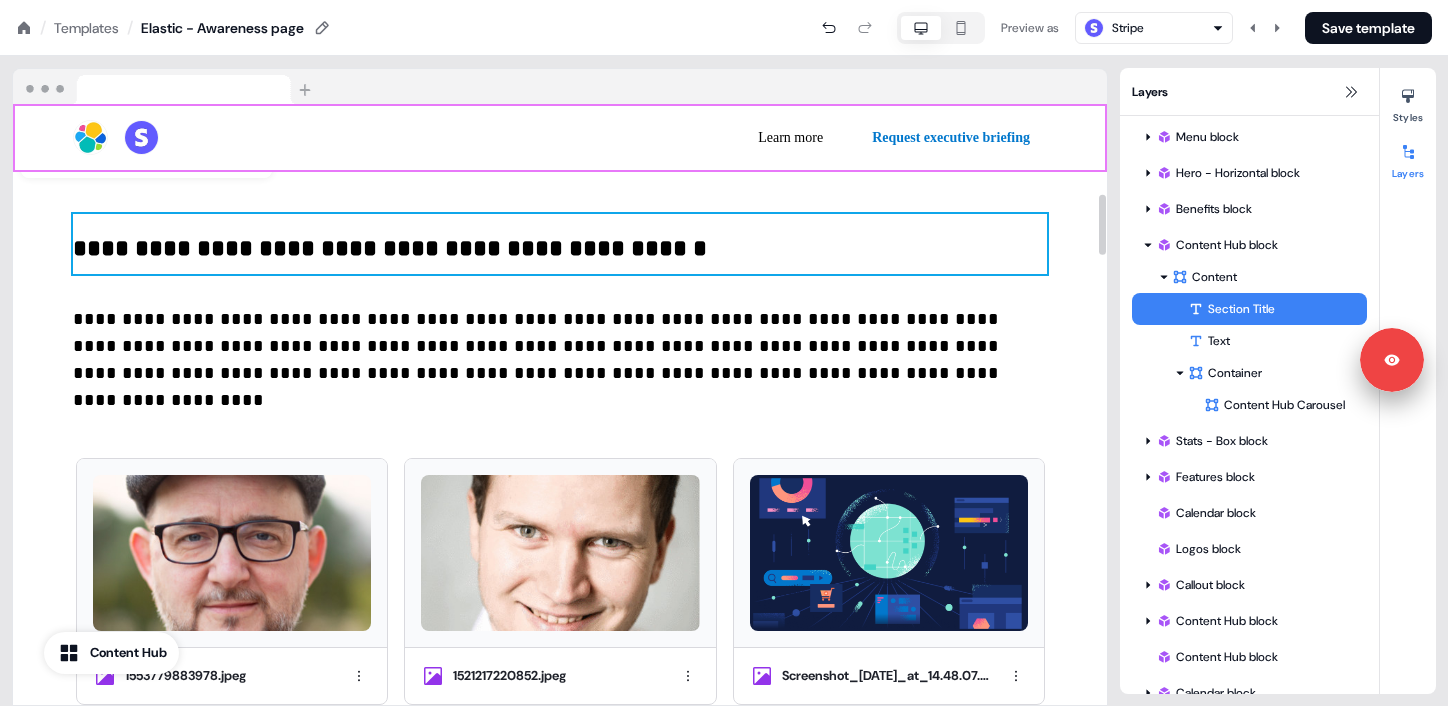 click on "**********" at bounding box center (538, 359) 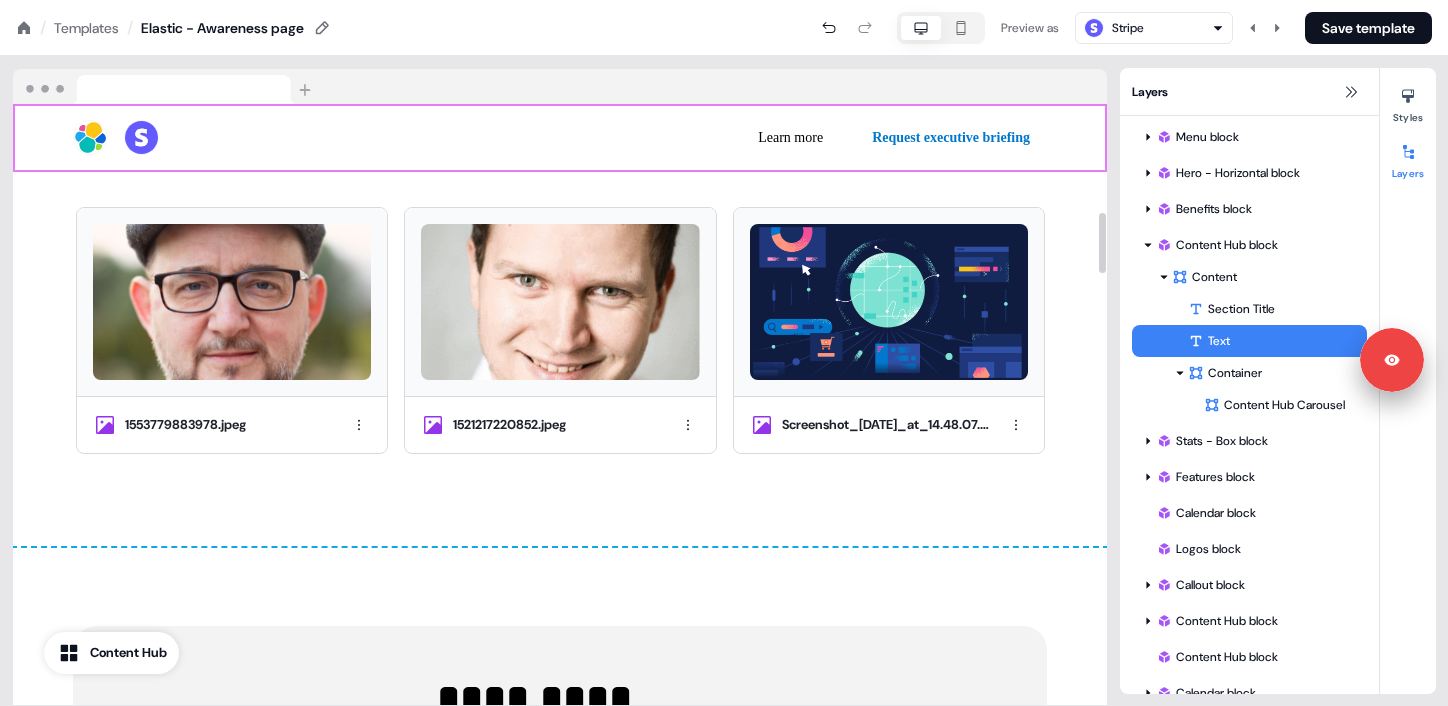 scroll, scrollTop: 1157, scrollLeft: 0, axis: vertical 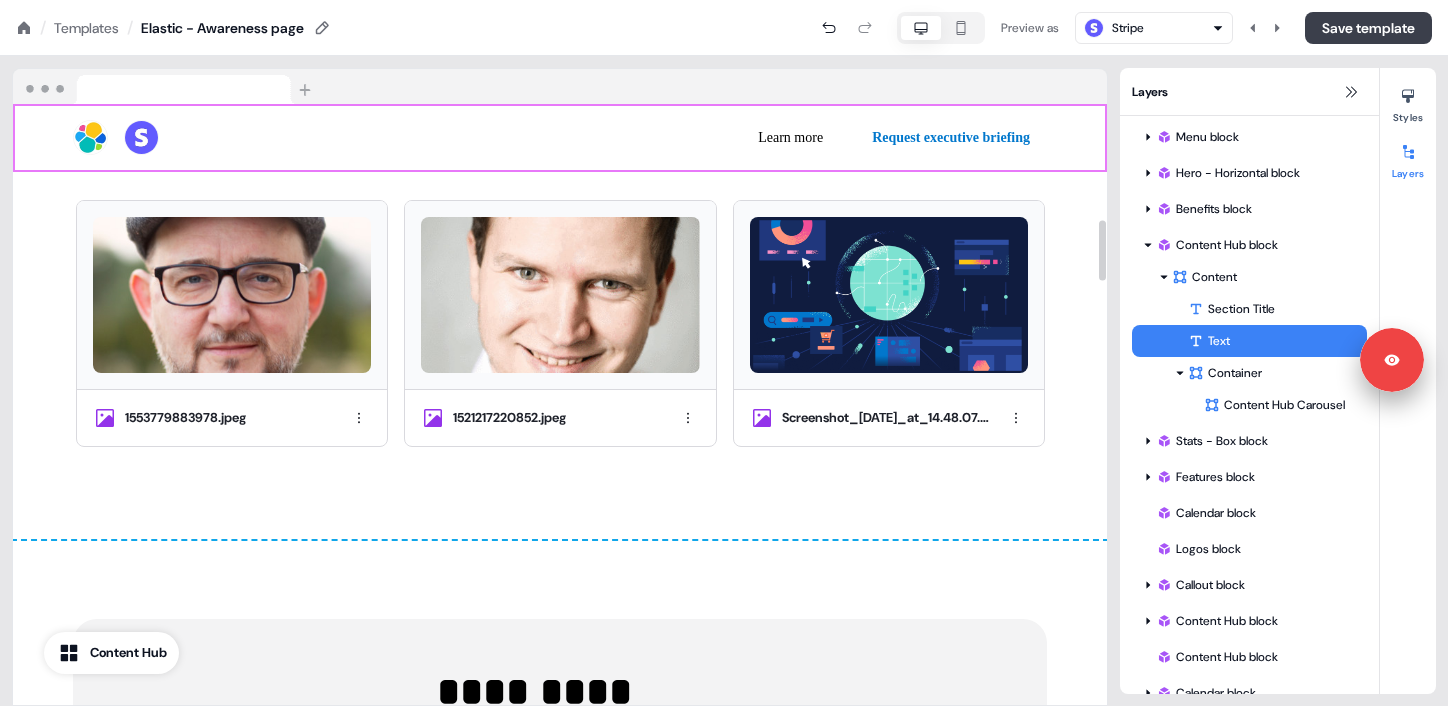 click on "Save template" at bounding box center (1368, 28) 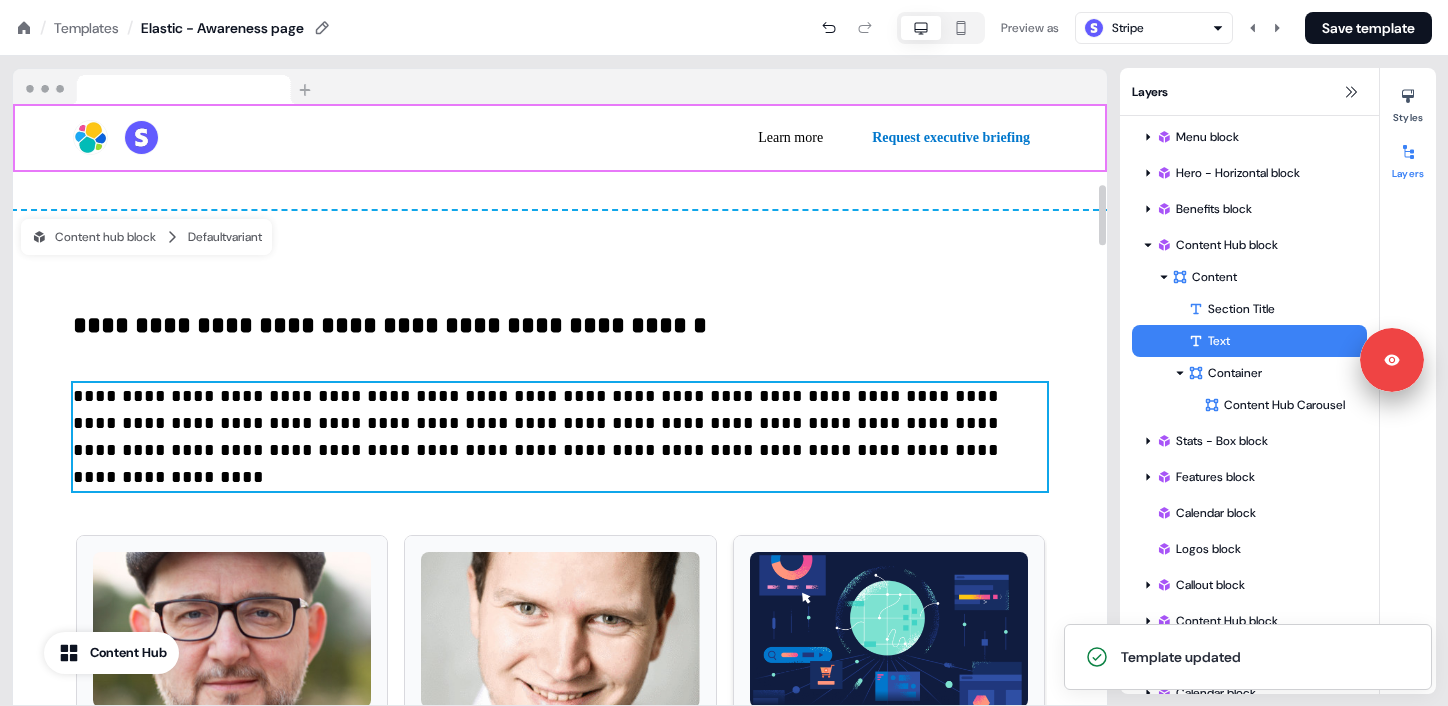scroll, scrollTop: 805, scrollLeft: 0, axis: vertical 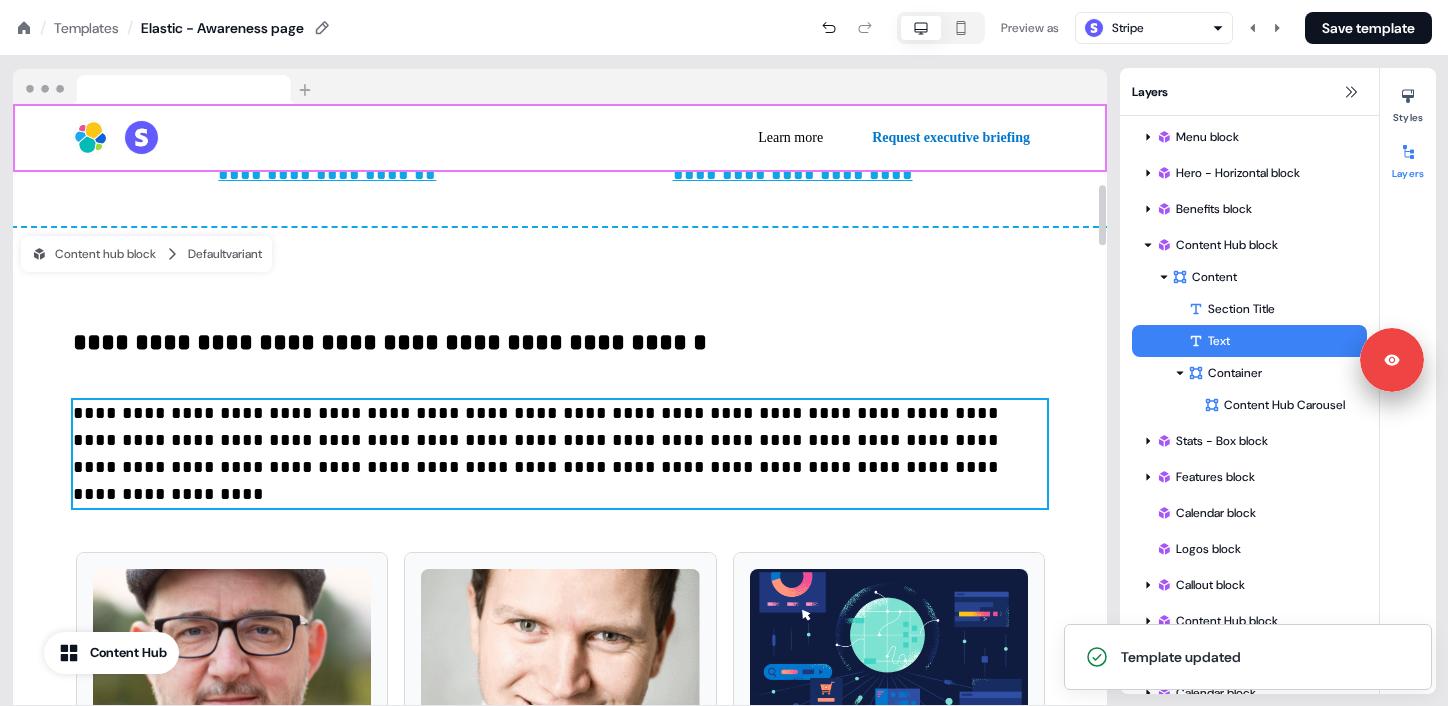 click on "**********" at bounding box center [390, 342] 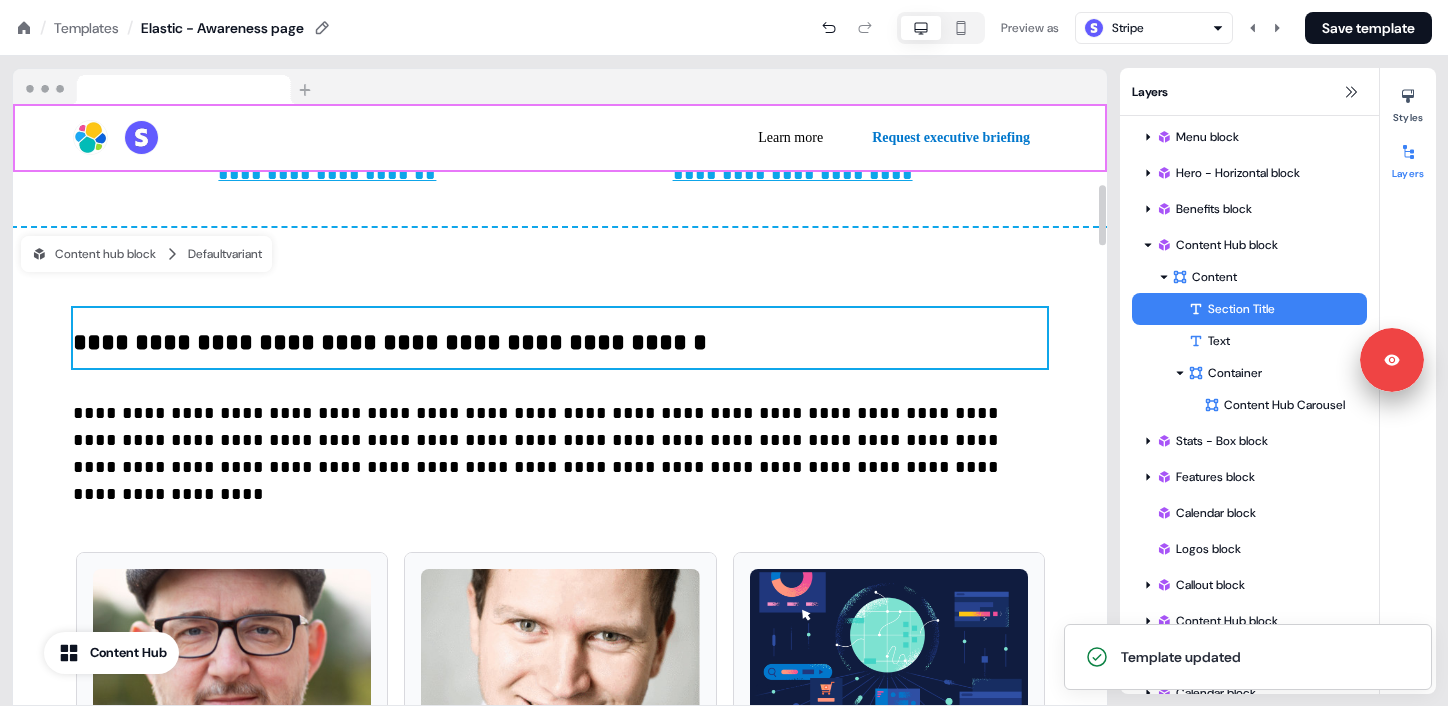 click on "**********" at bounding box center (538, 453) 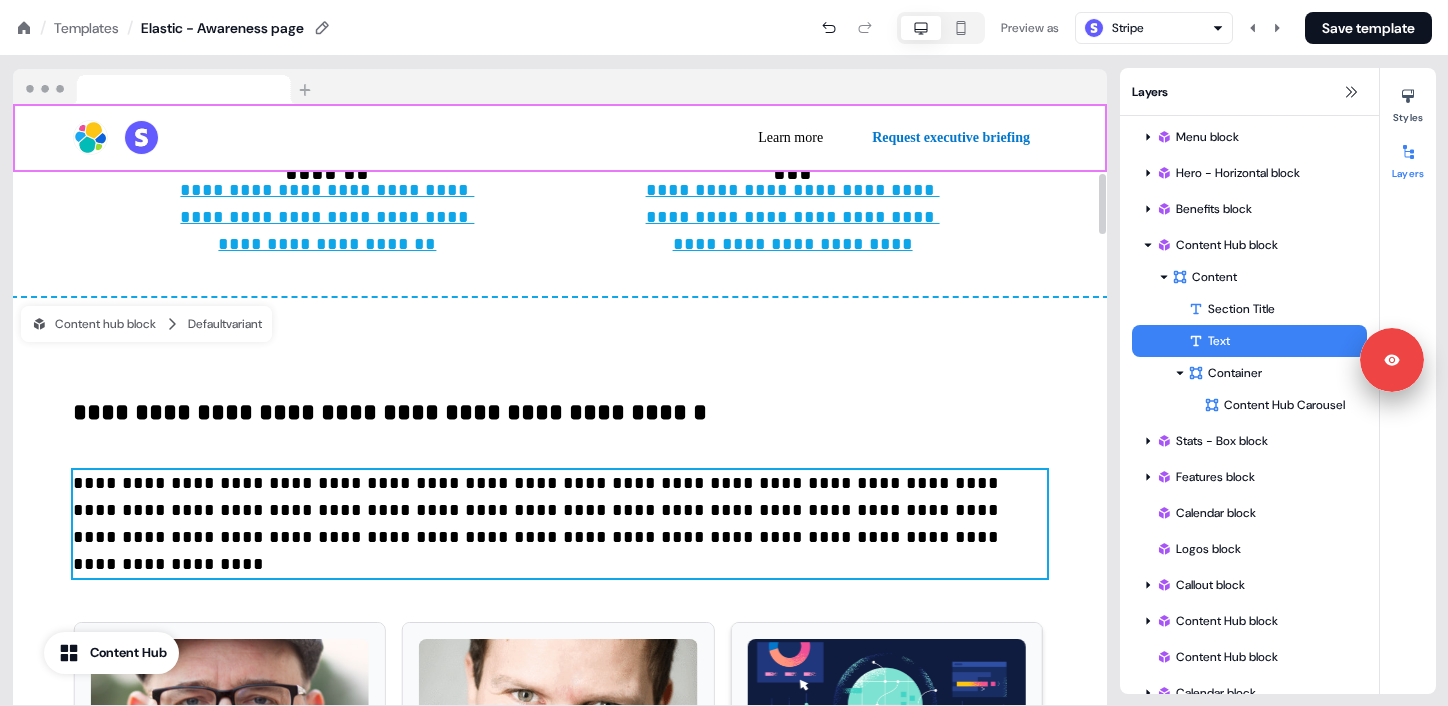 scroll, scrollTop: 874, scrollLeft: 0, axis: vertical 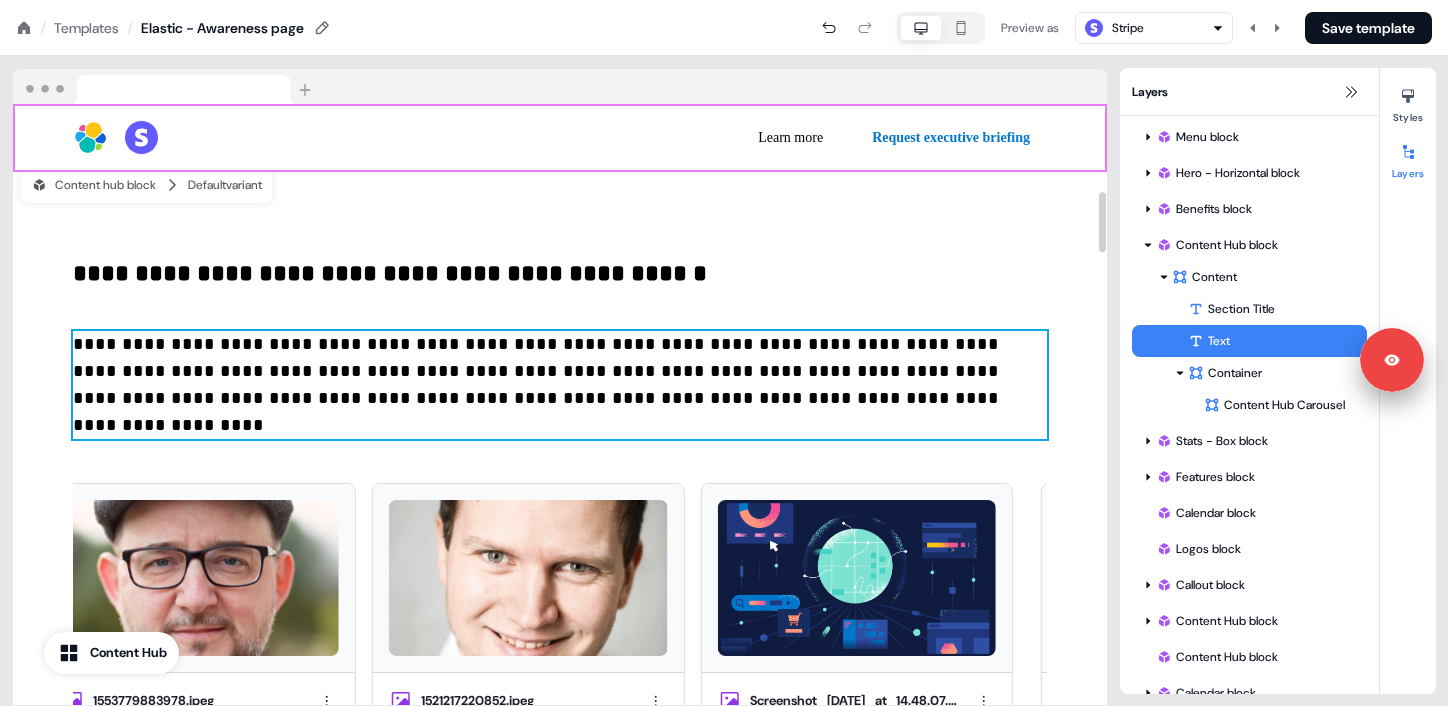 click on "Templates" at bounding box center (86, 28) 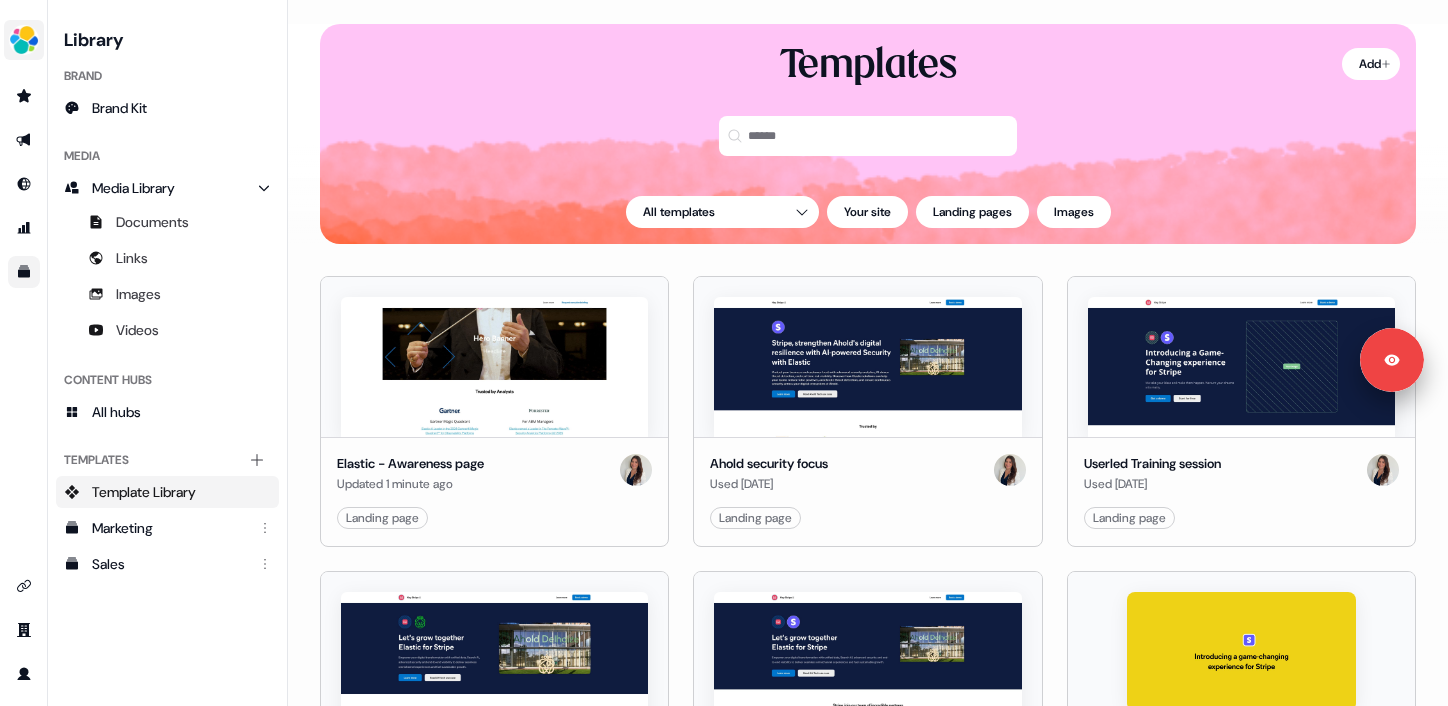 click at bounding box center [24, 40] 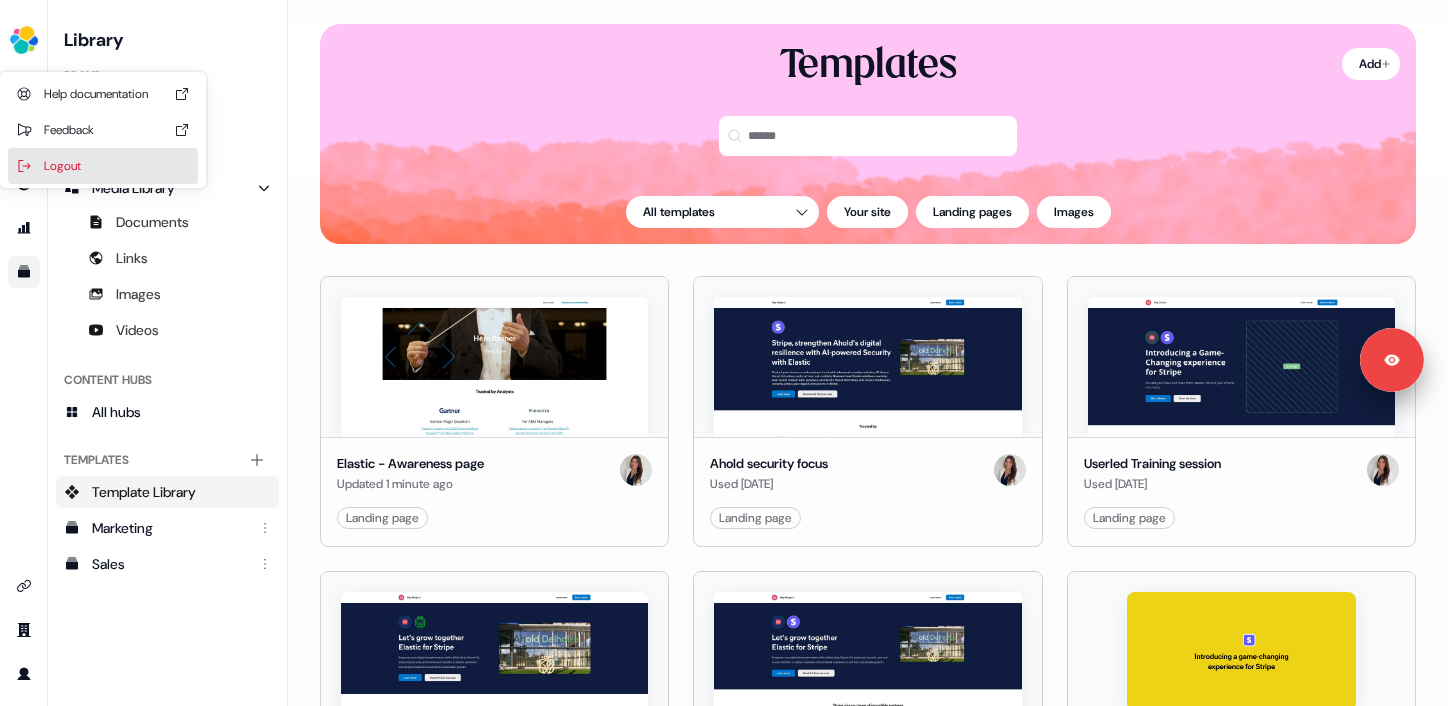 click on "Logout" at bounding box center (103, 166) 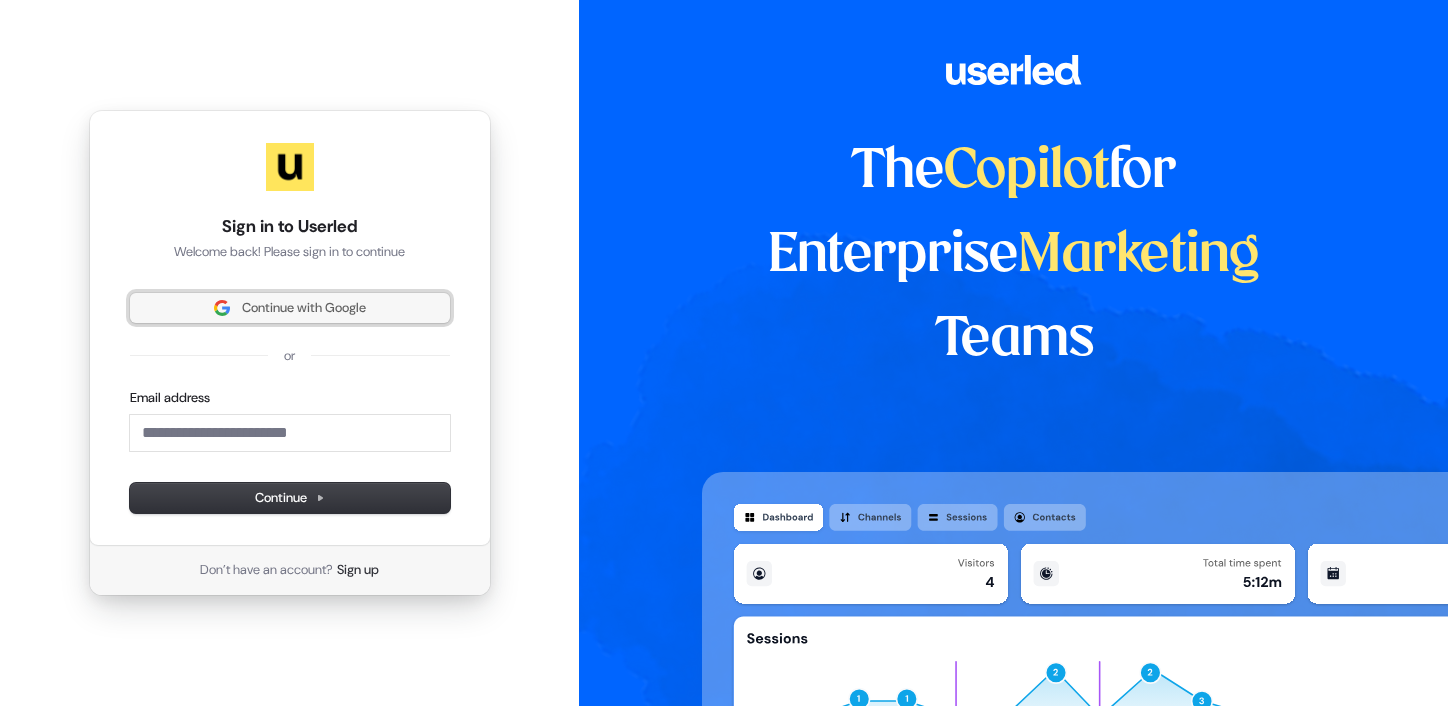 click on "Continue with Google" at bounding box center (304, 308) 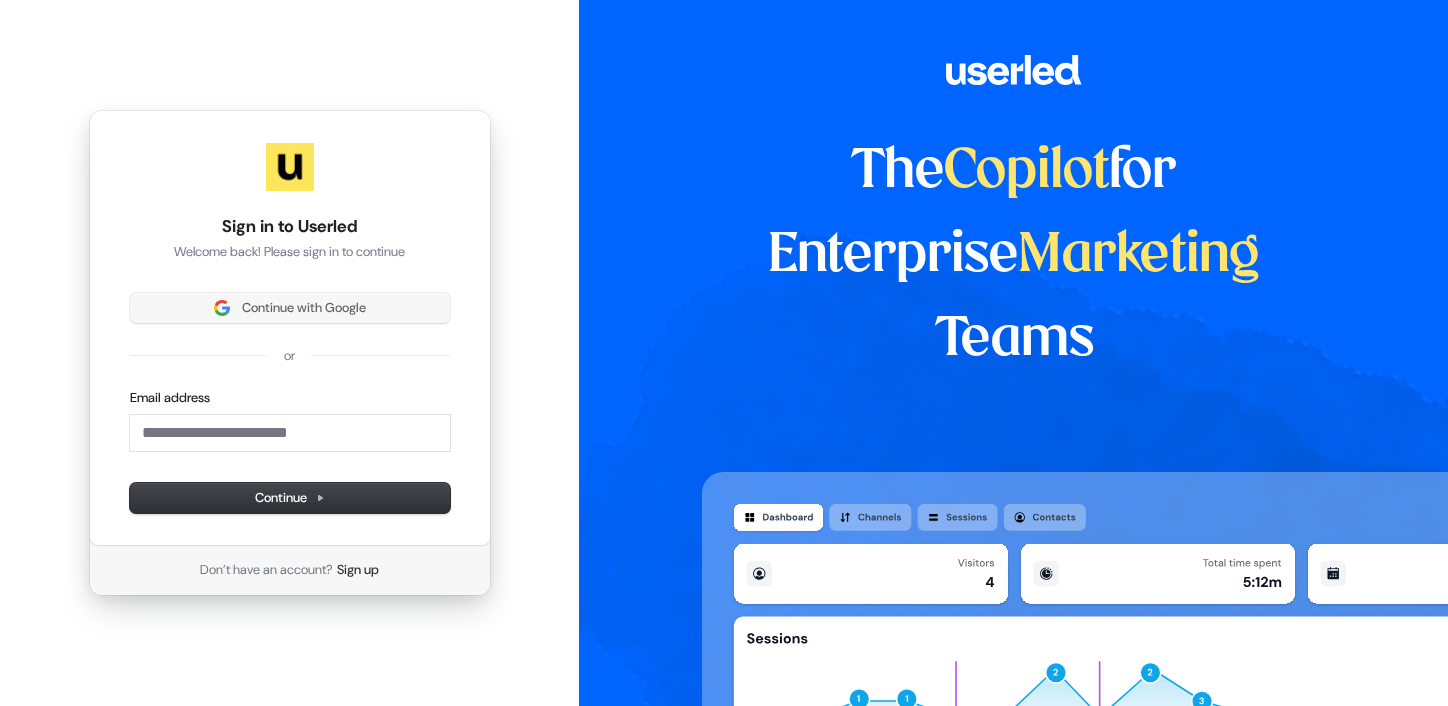 type 